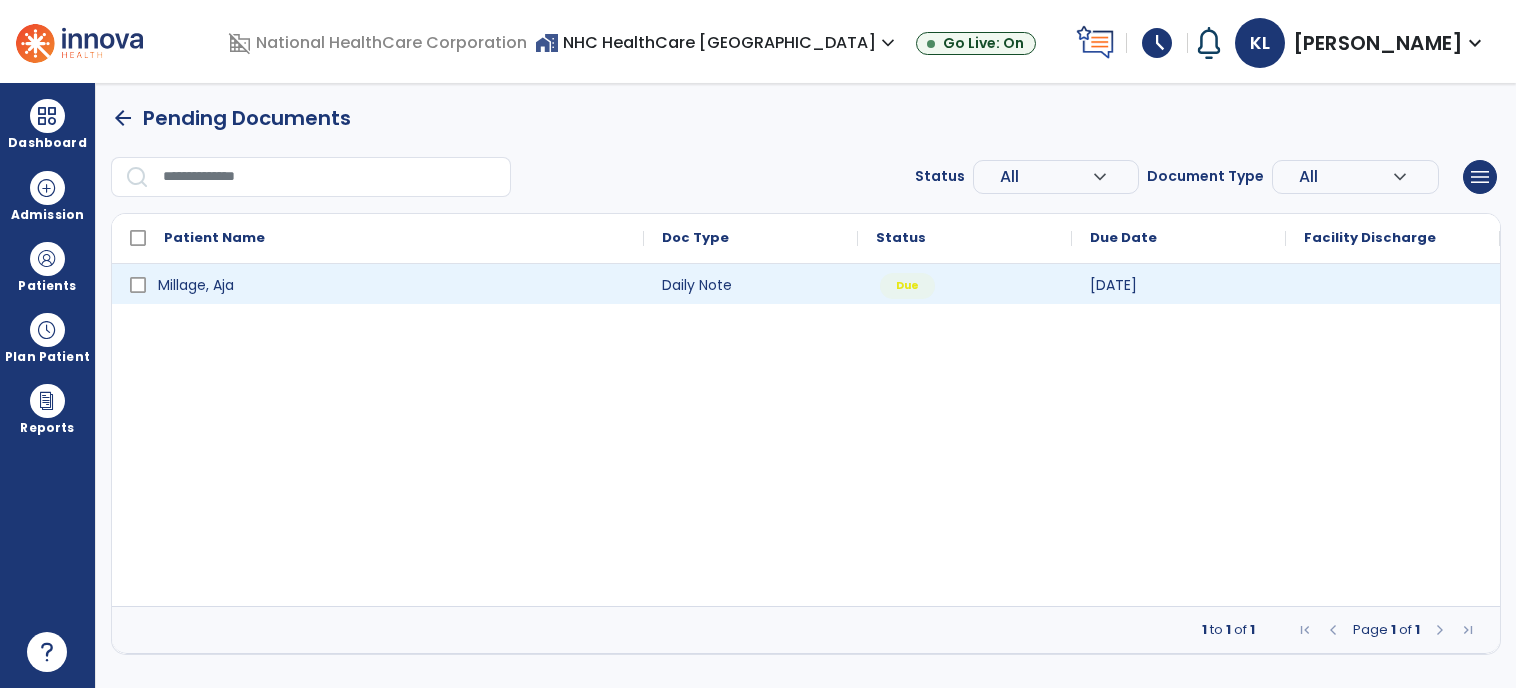 scroll, scrollTop: 0, scrollLeft: 0, axis: both 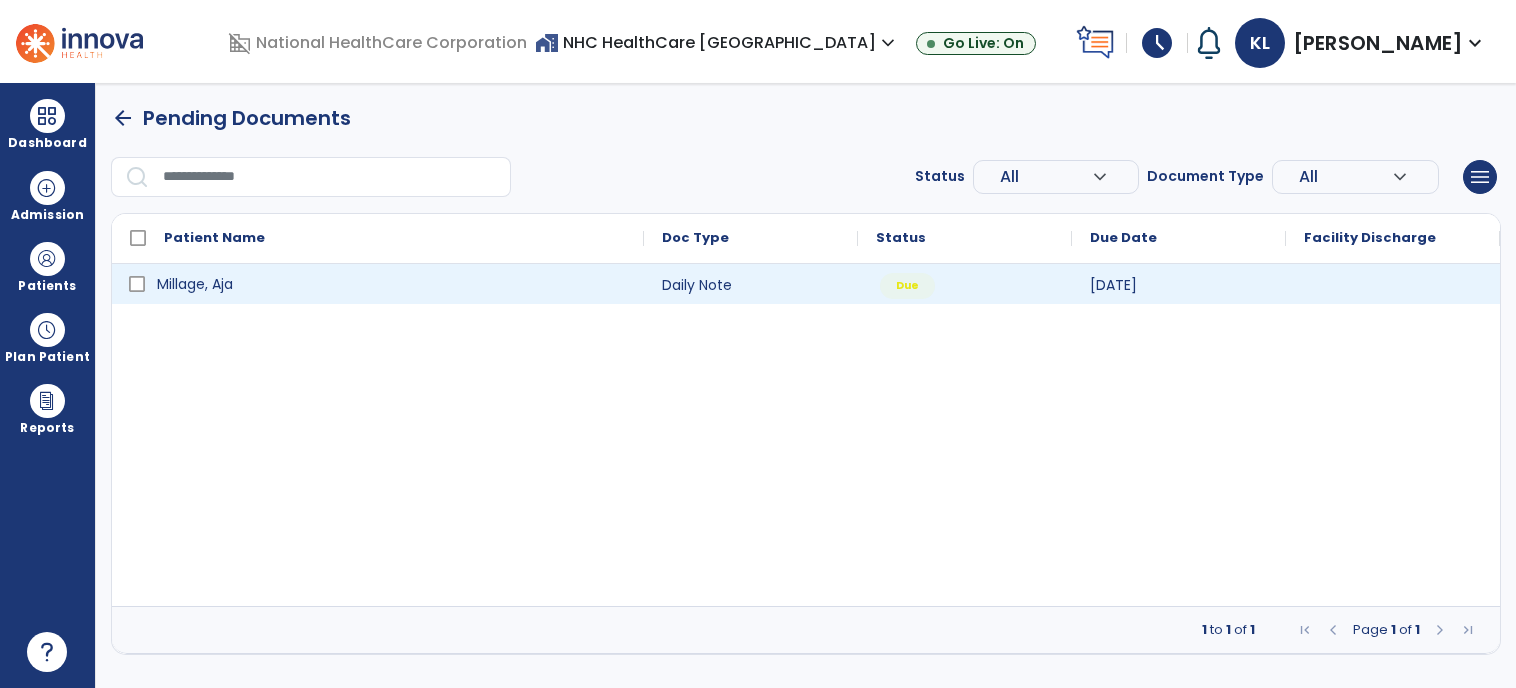click on "Millage, Aja" at bounding box center (392, 284) 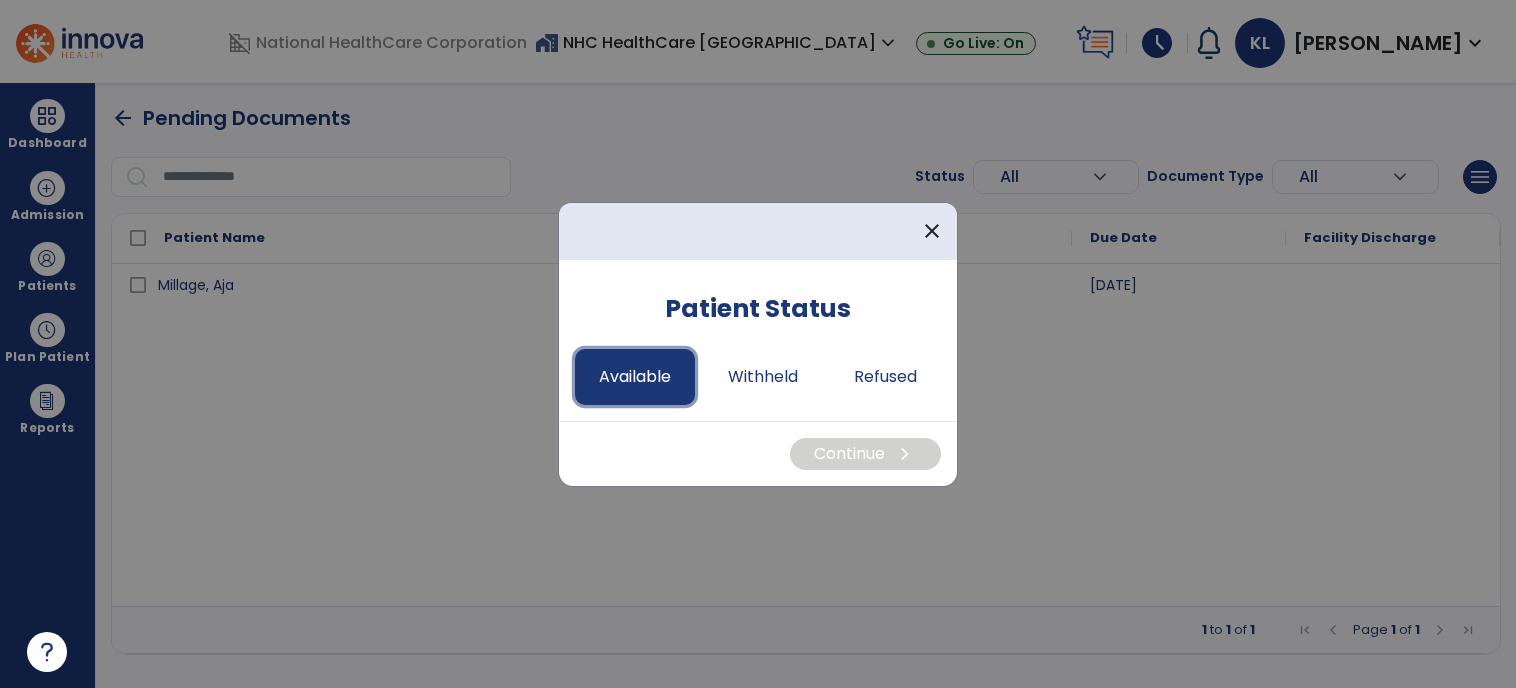 click on "Available" at bounding box center [635, 377] 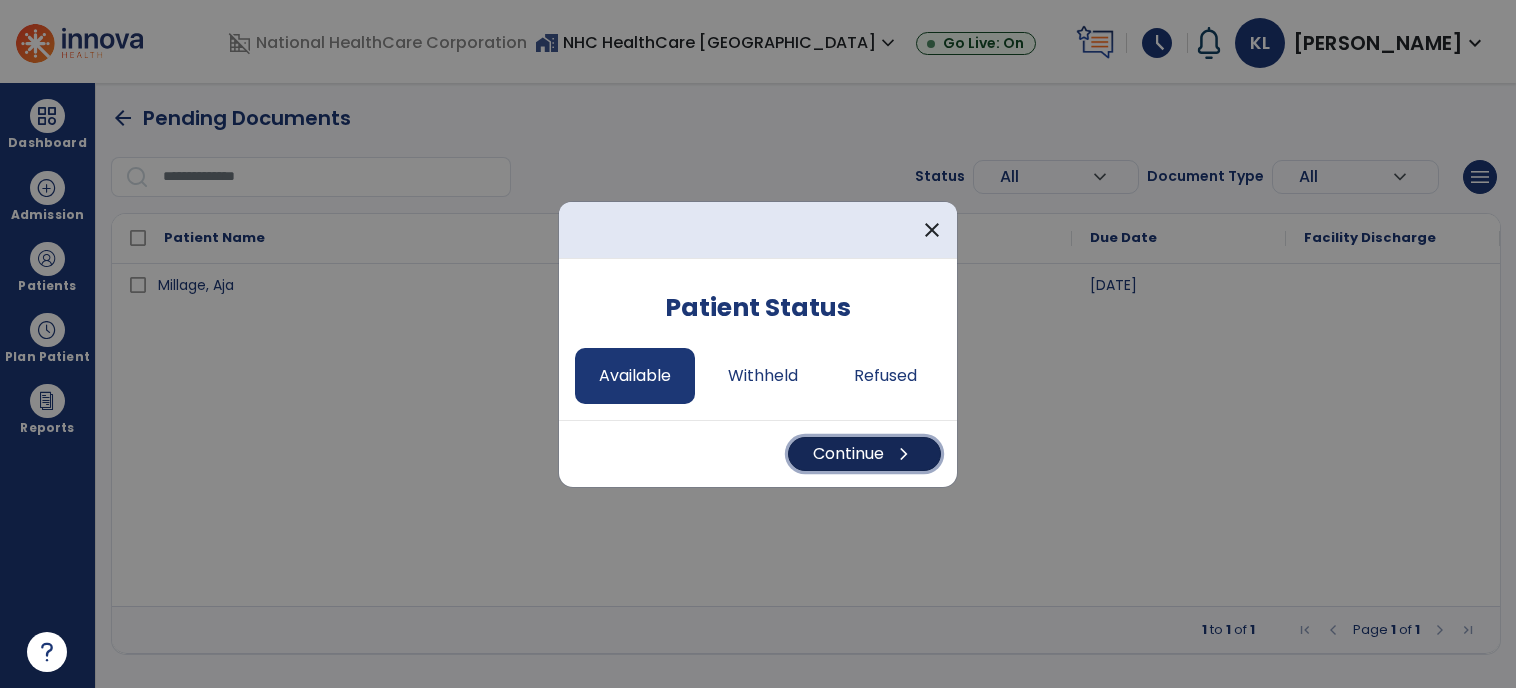 click on "Continue   chevron_right" at bounding box center [864, 454] 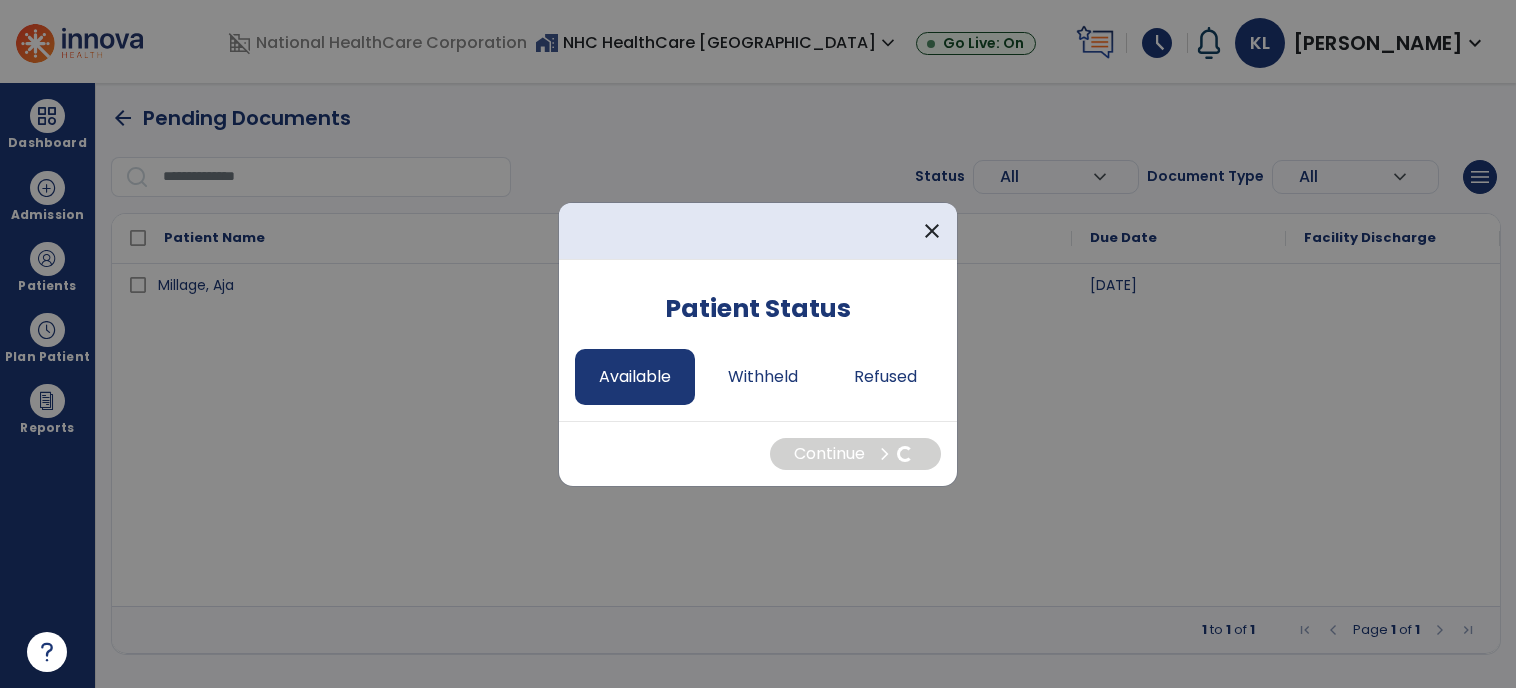 select on "*" 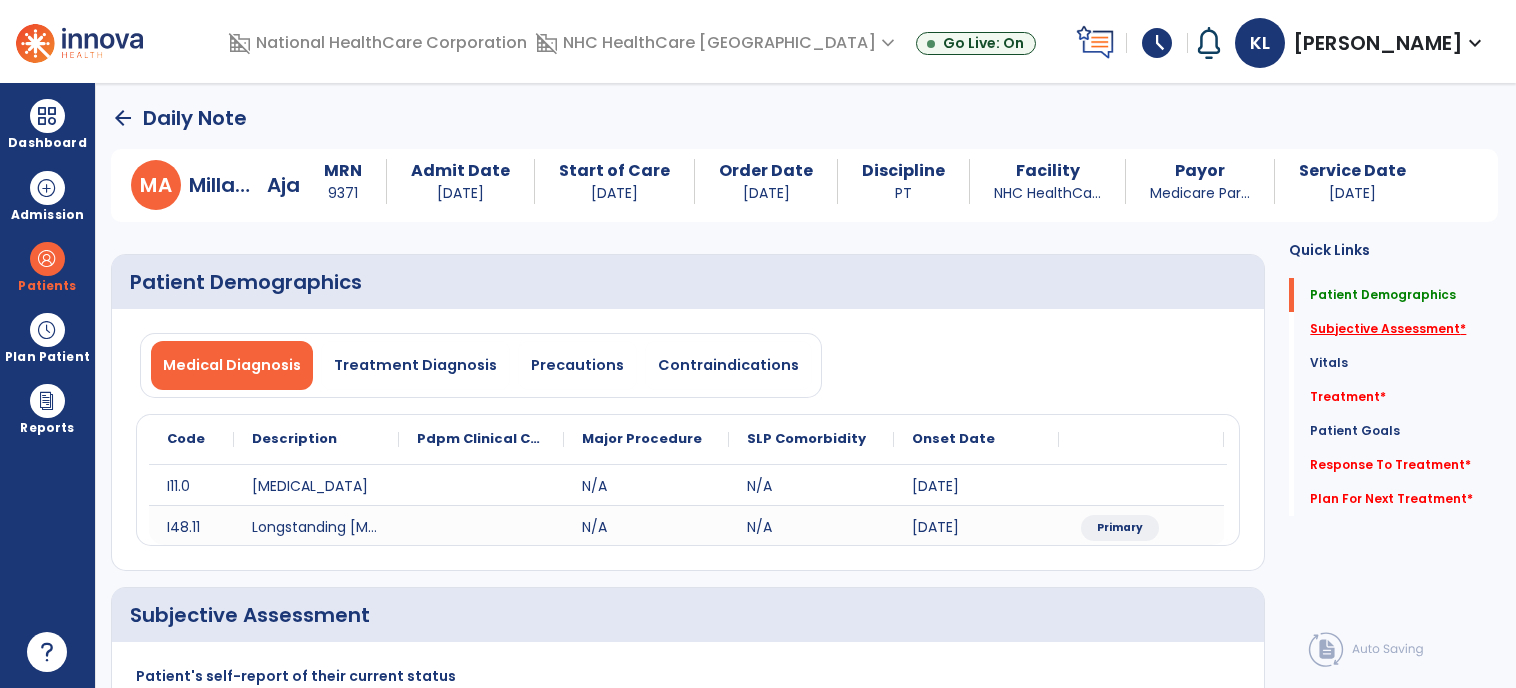 click on "Subjective Assessment   *" 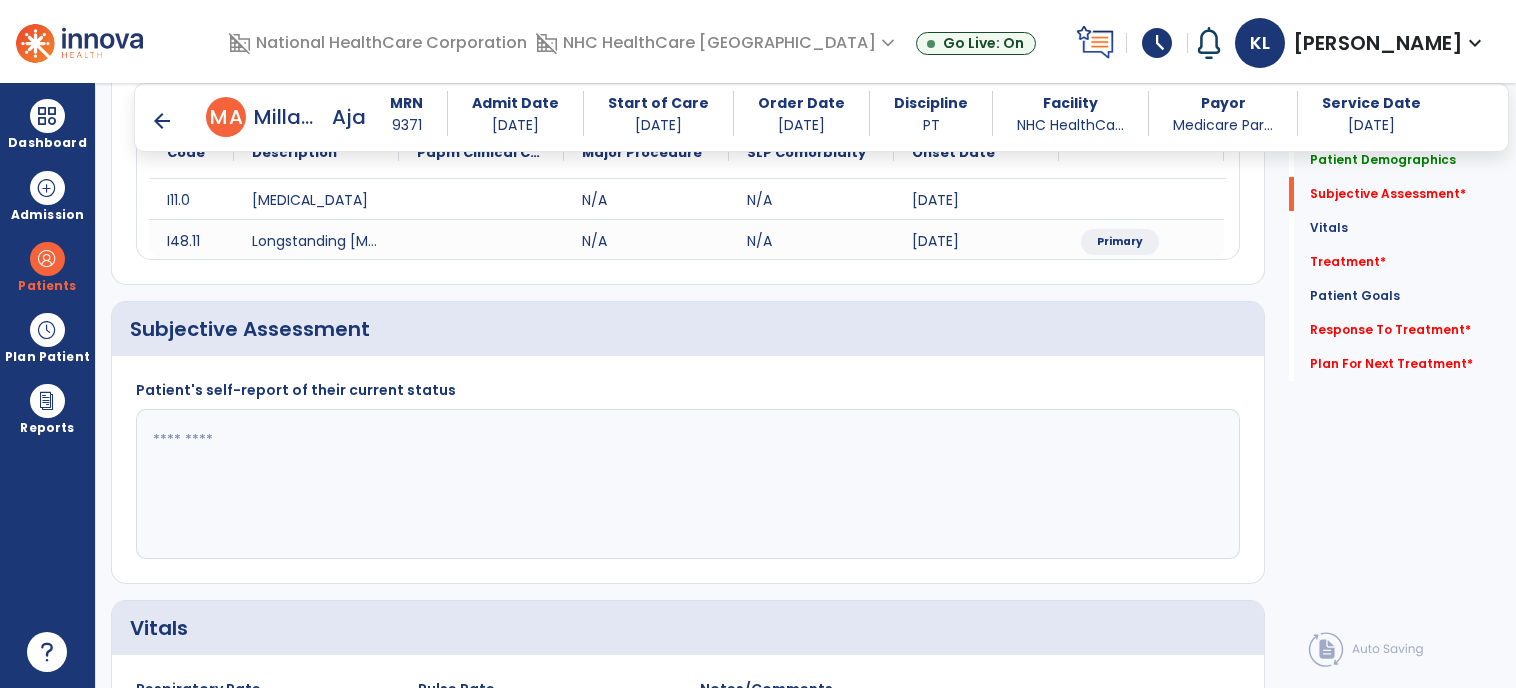 scroll, scrollTop: 341, scrollLeft: 0, axis: vertical 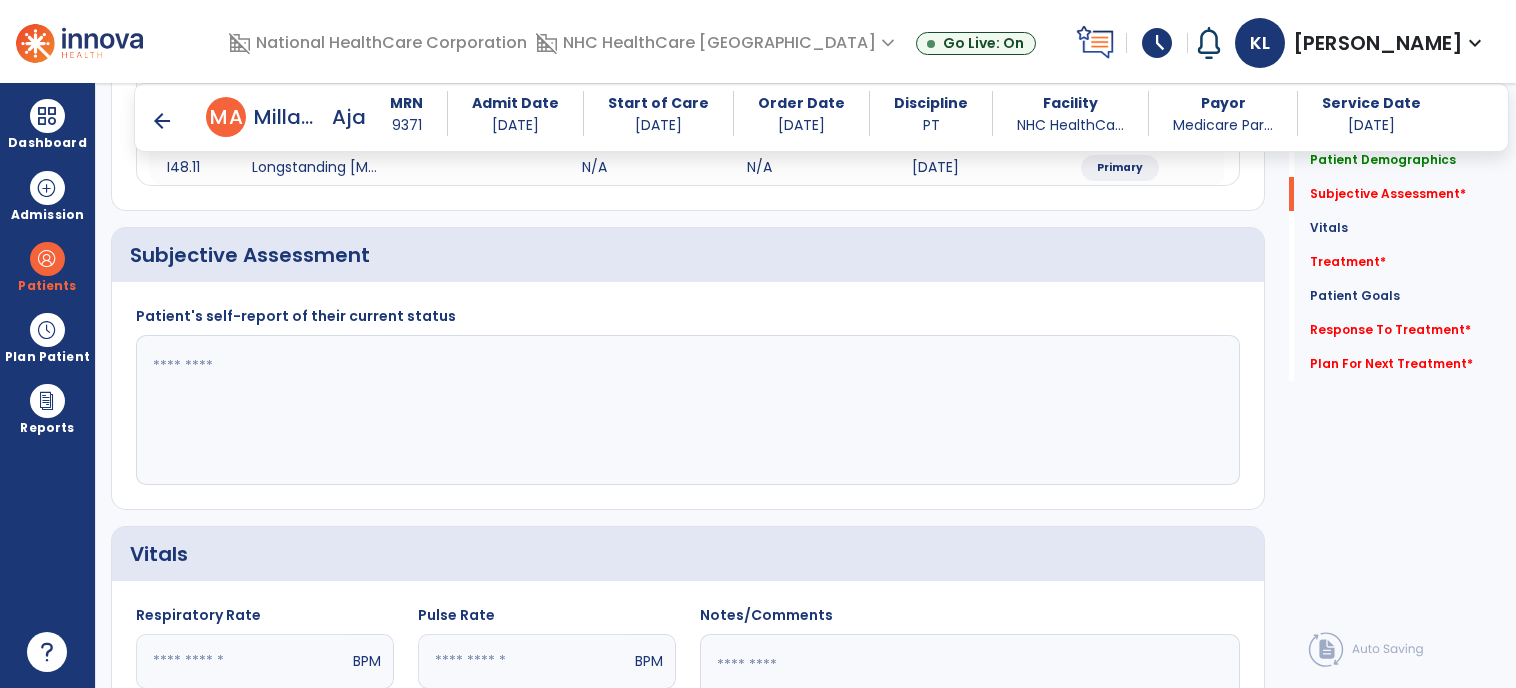 click 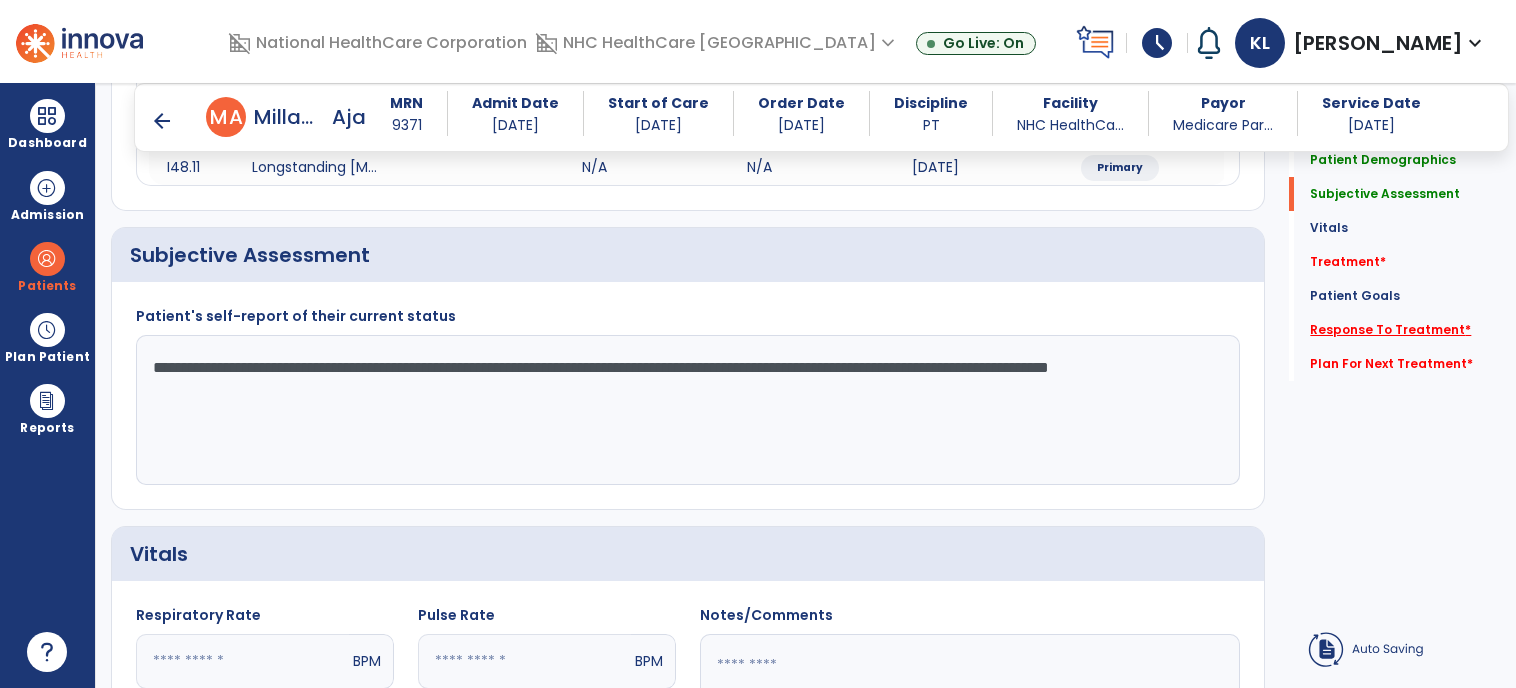 type on "**********" 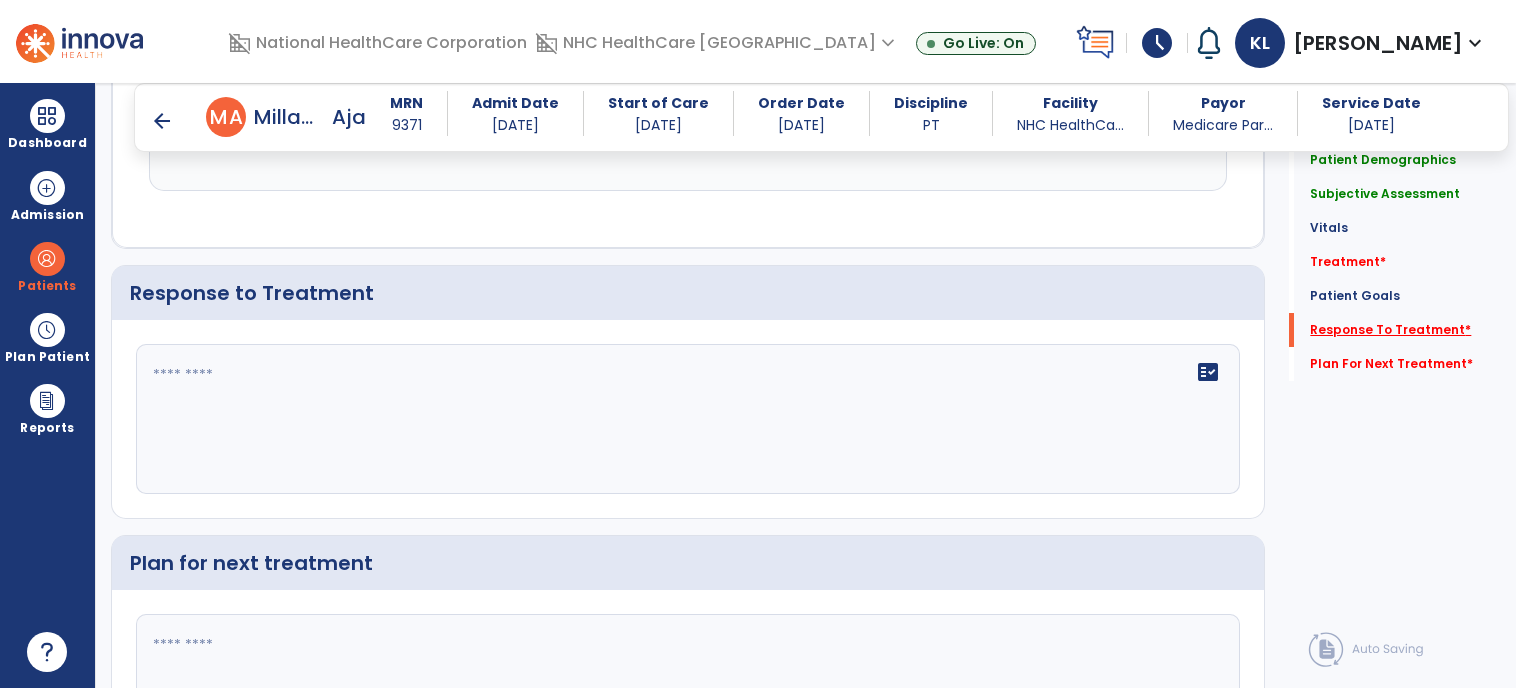scroll, scrollTop: 2228, scrollLeft: 0, axis: vertical 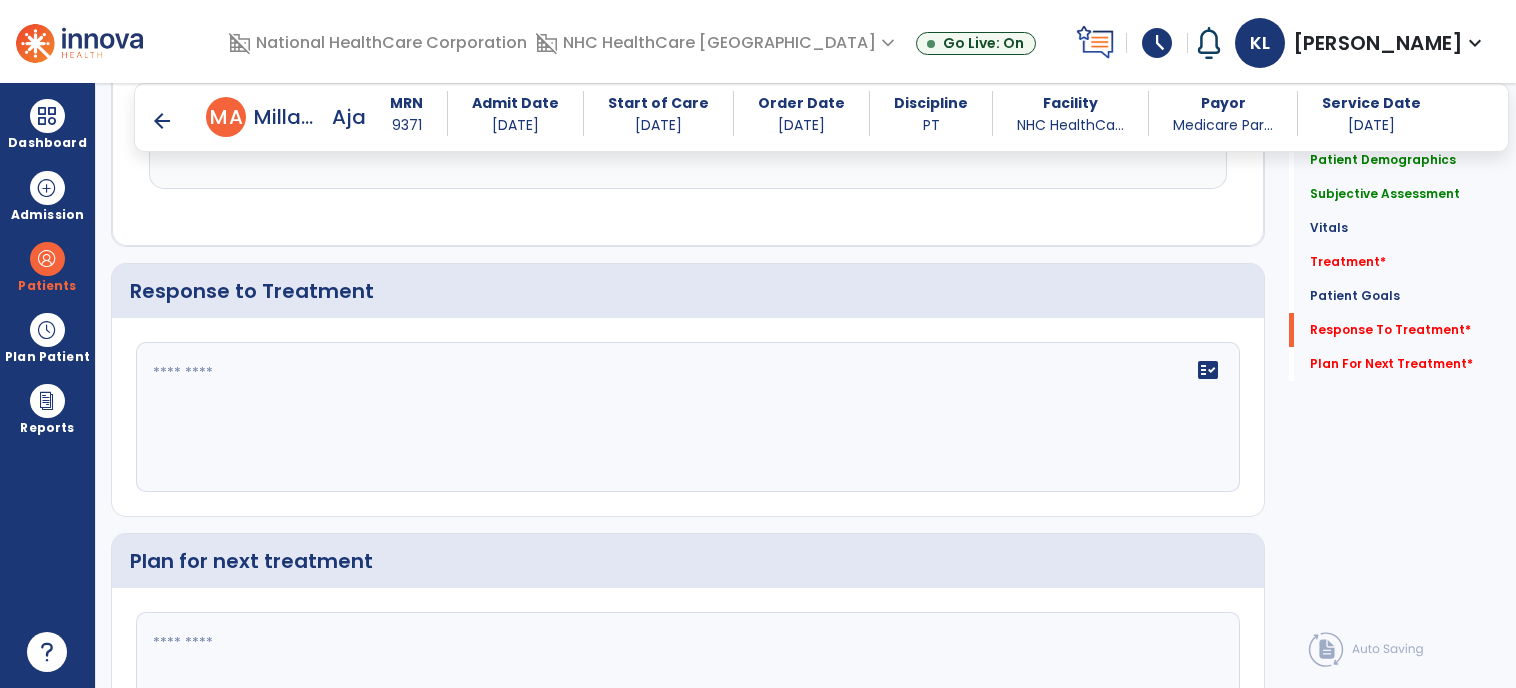 click on "fact_check" 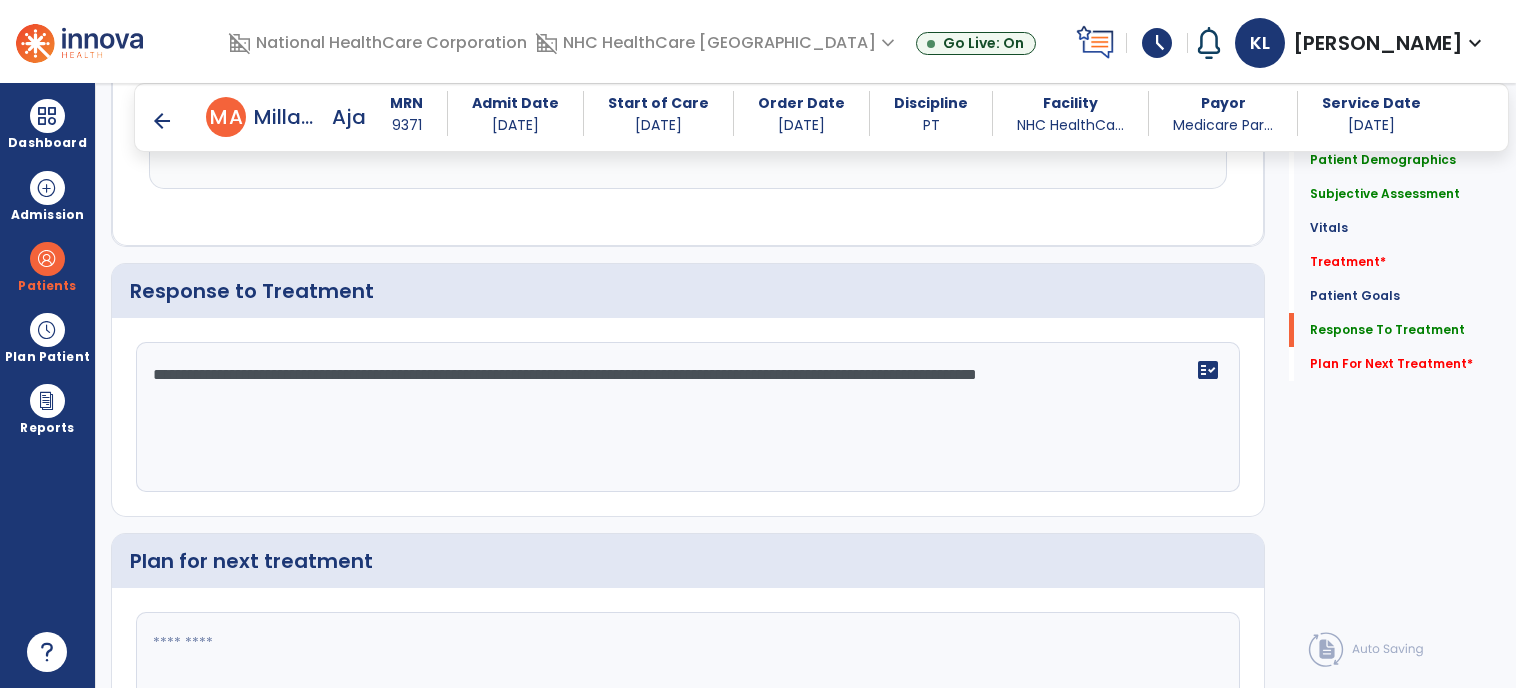 type on "**********" 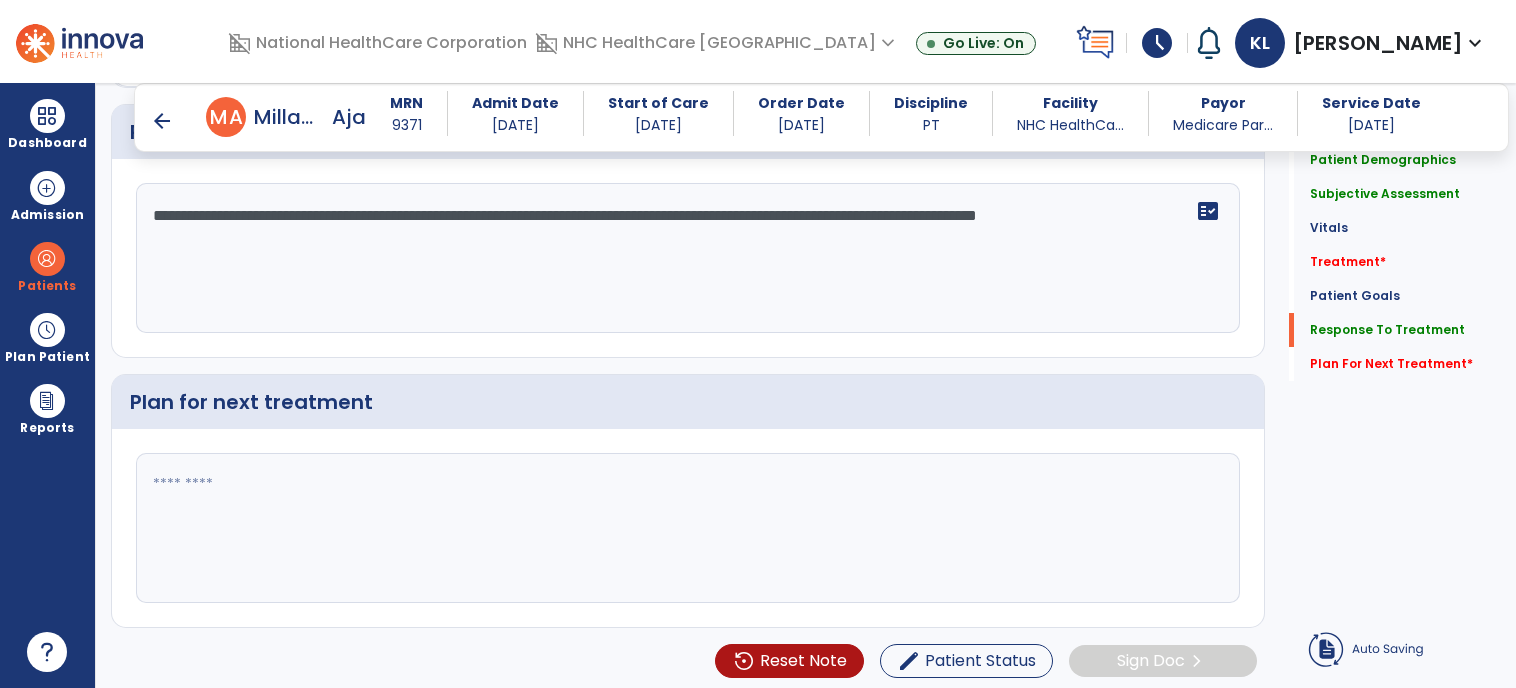 click 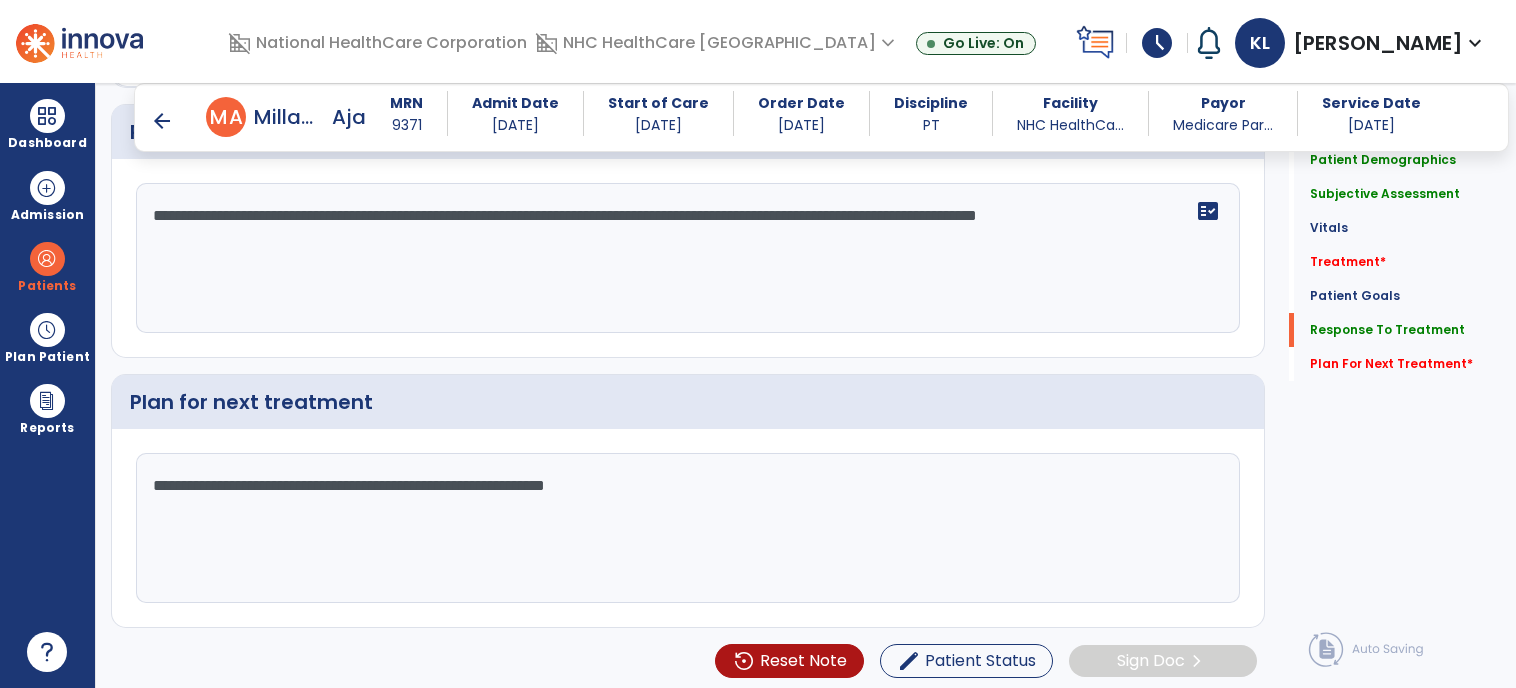 type on "**********" 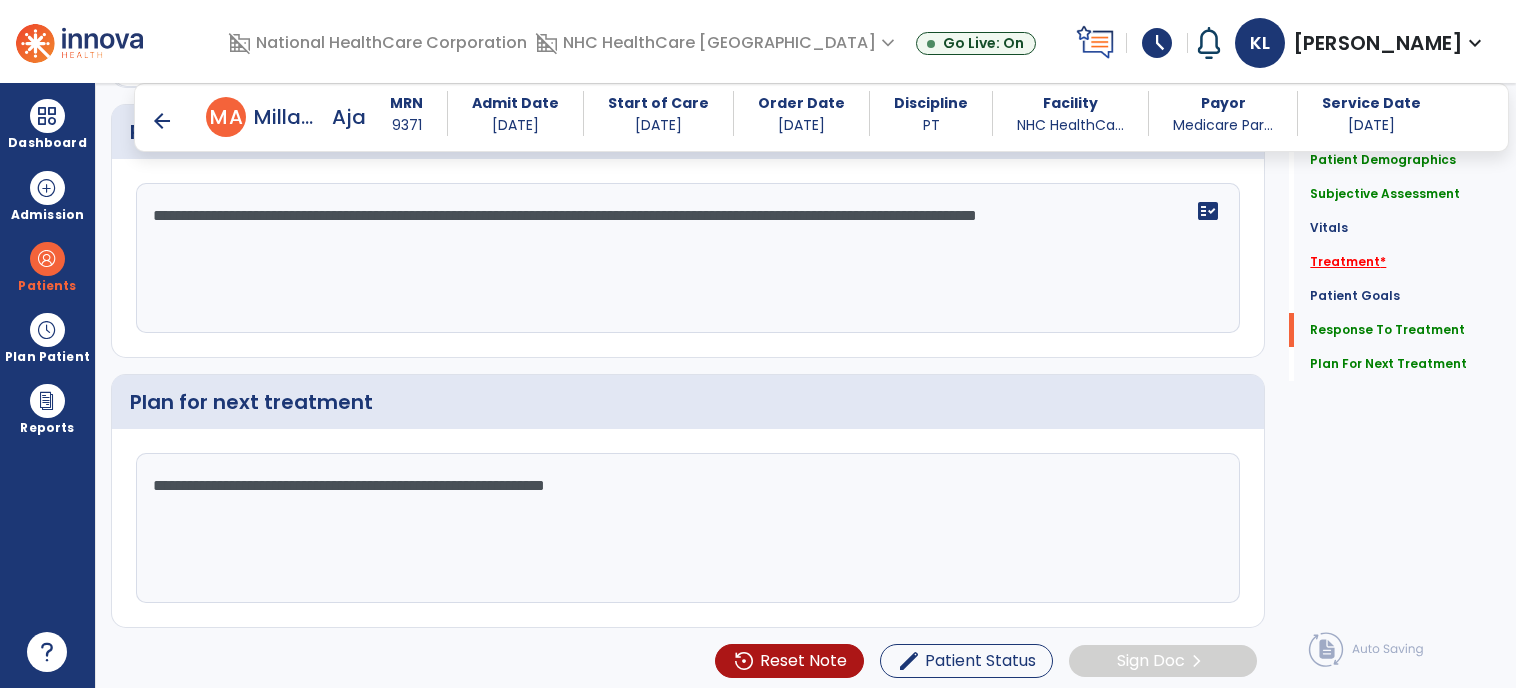 click on "Treatment   *" 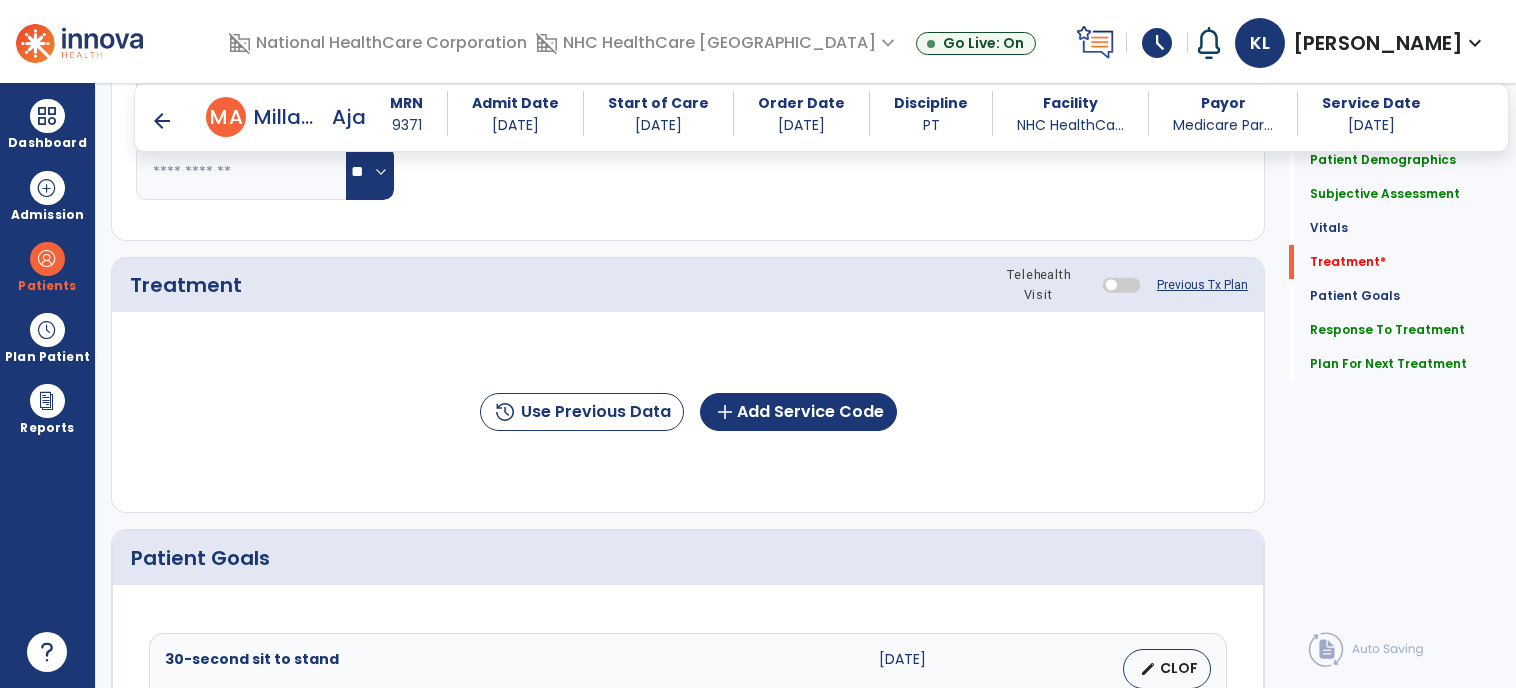 scroll, scrollTop: 1030, scrollLeft: 0, axis: vertical 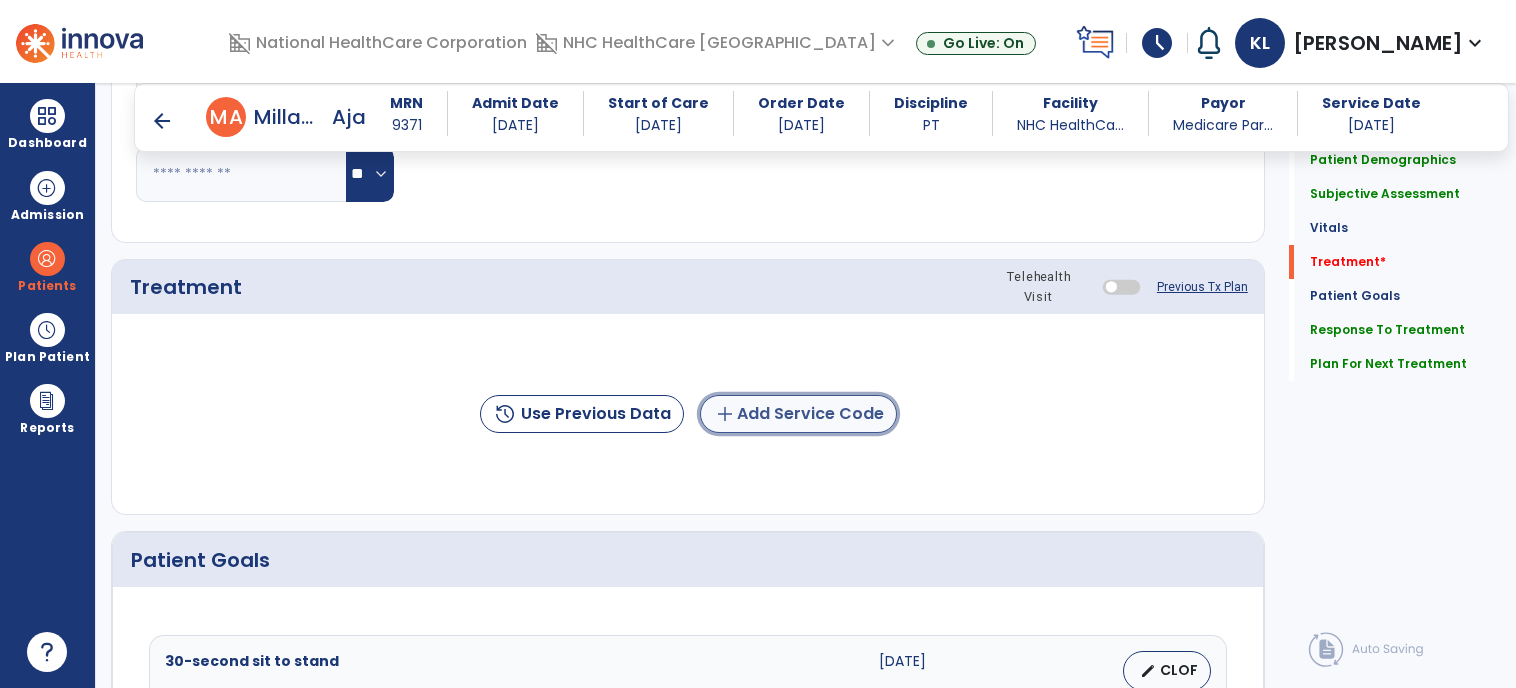 click on "add  Add Service Code" 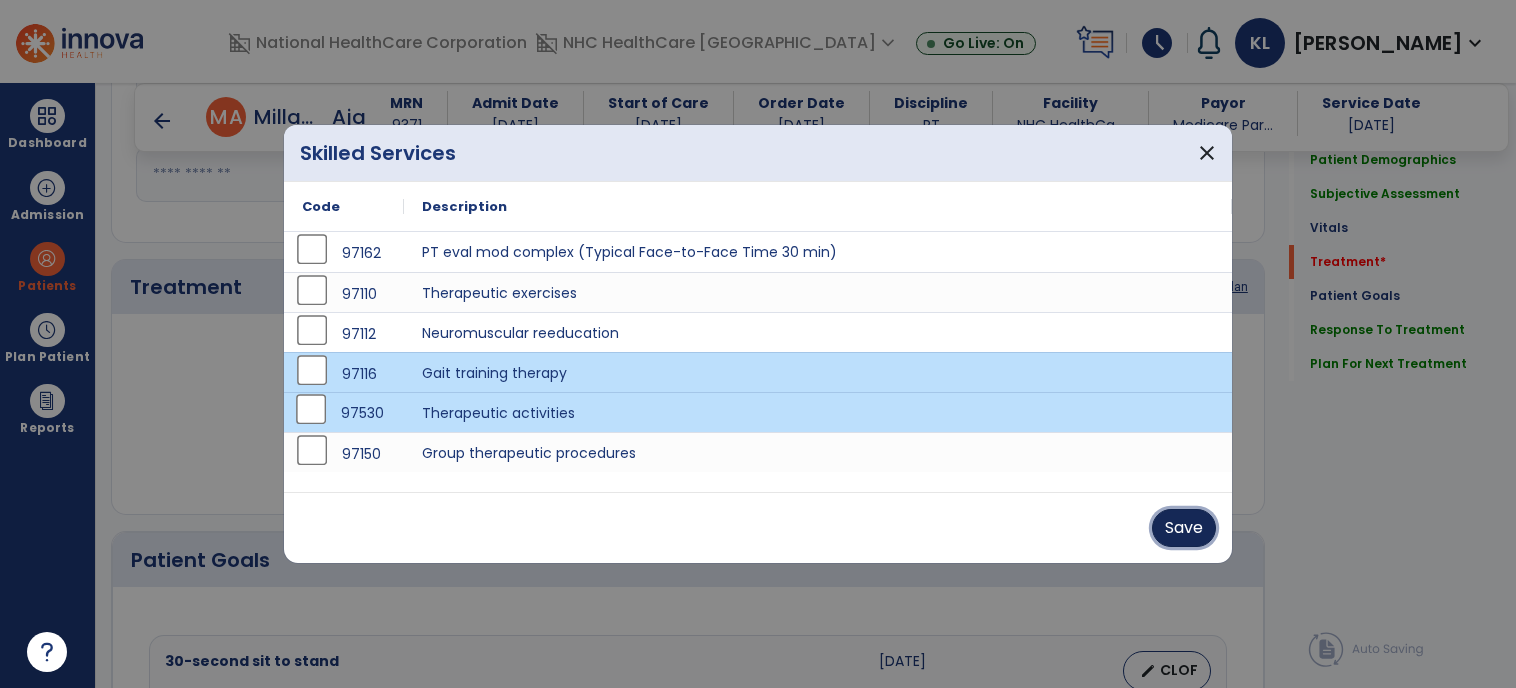 click on "Save" at bounding box center (1184, 528) 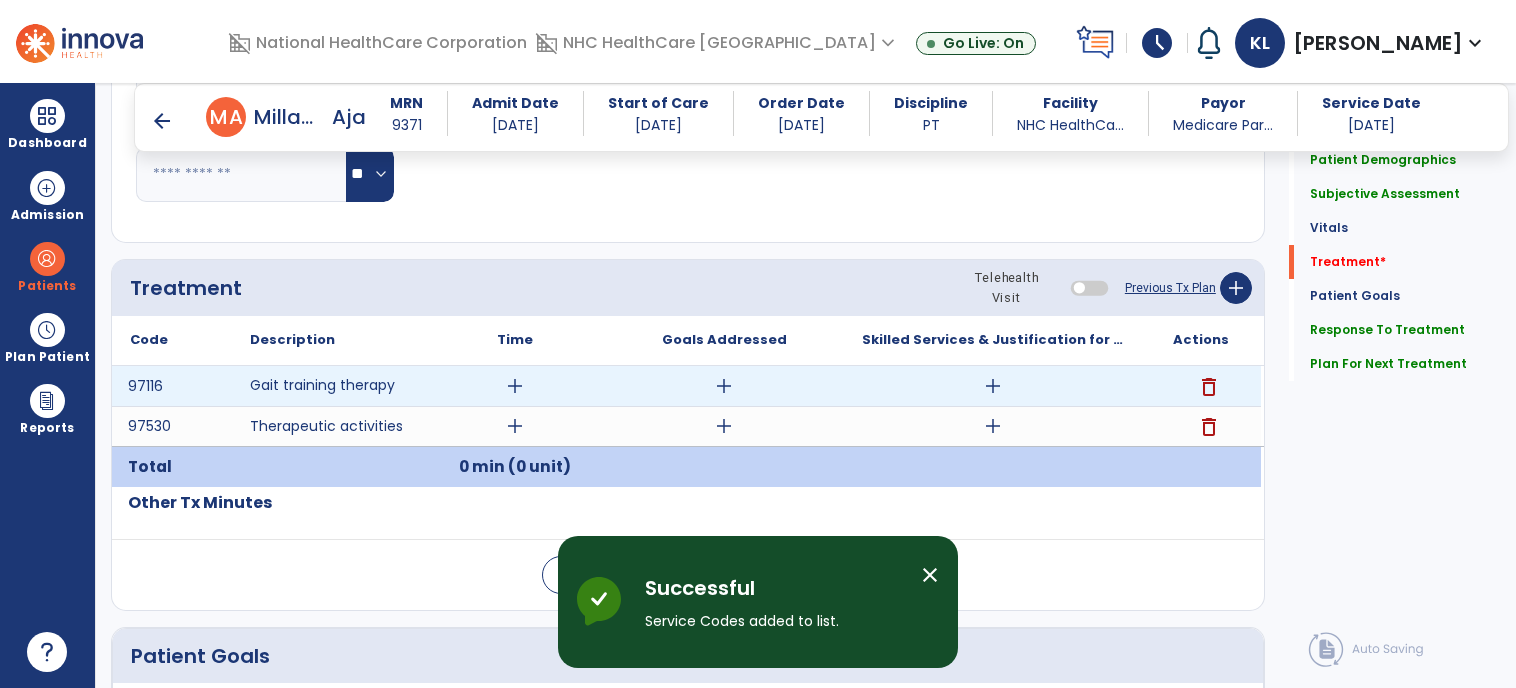 click on "add" at bounding box center [515, 386] 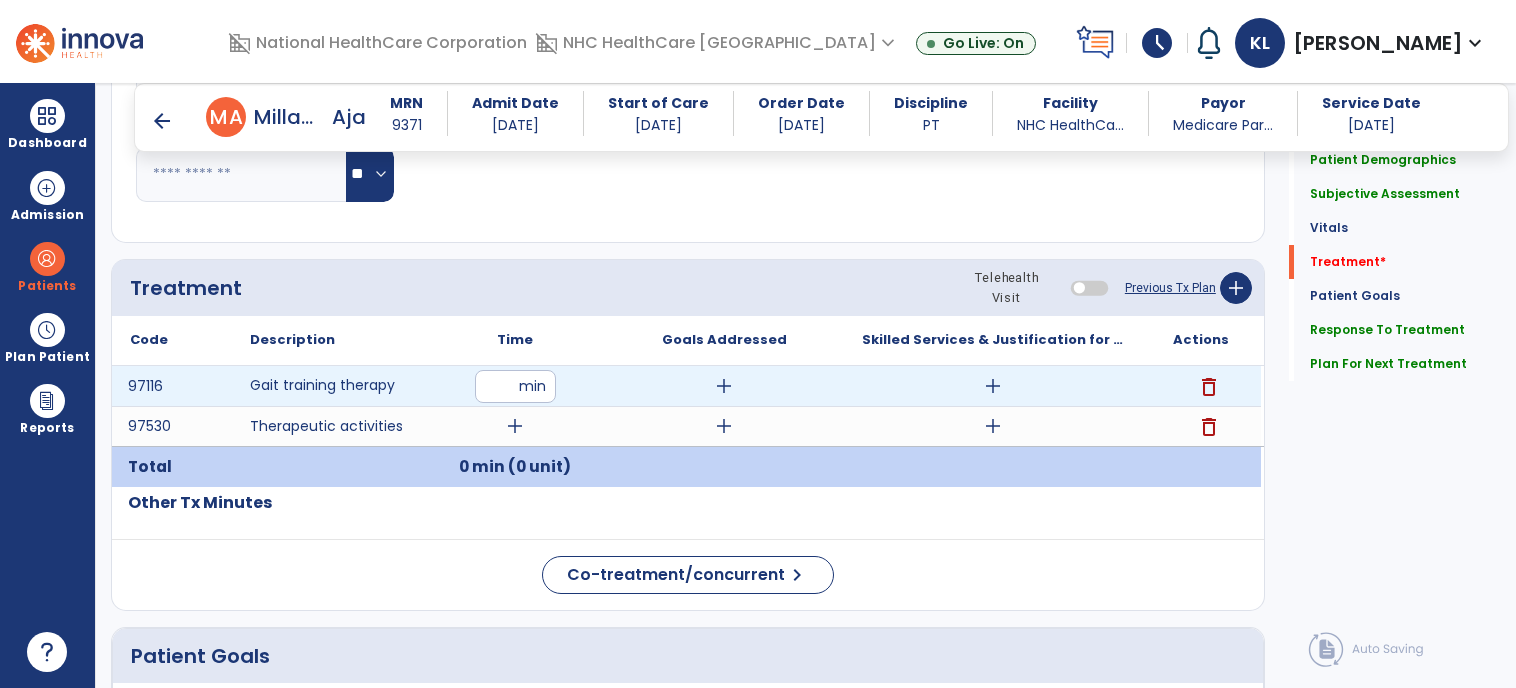 type on "**" 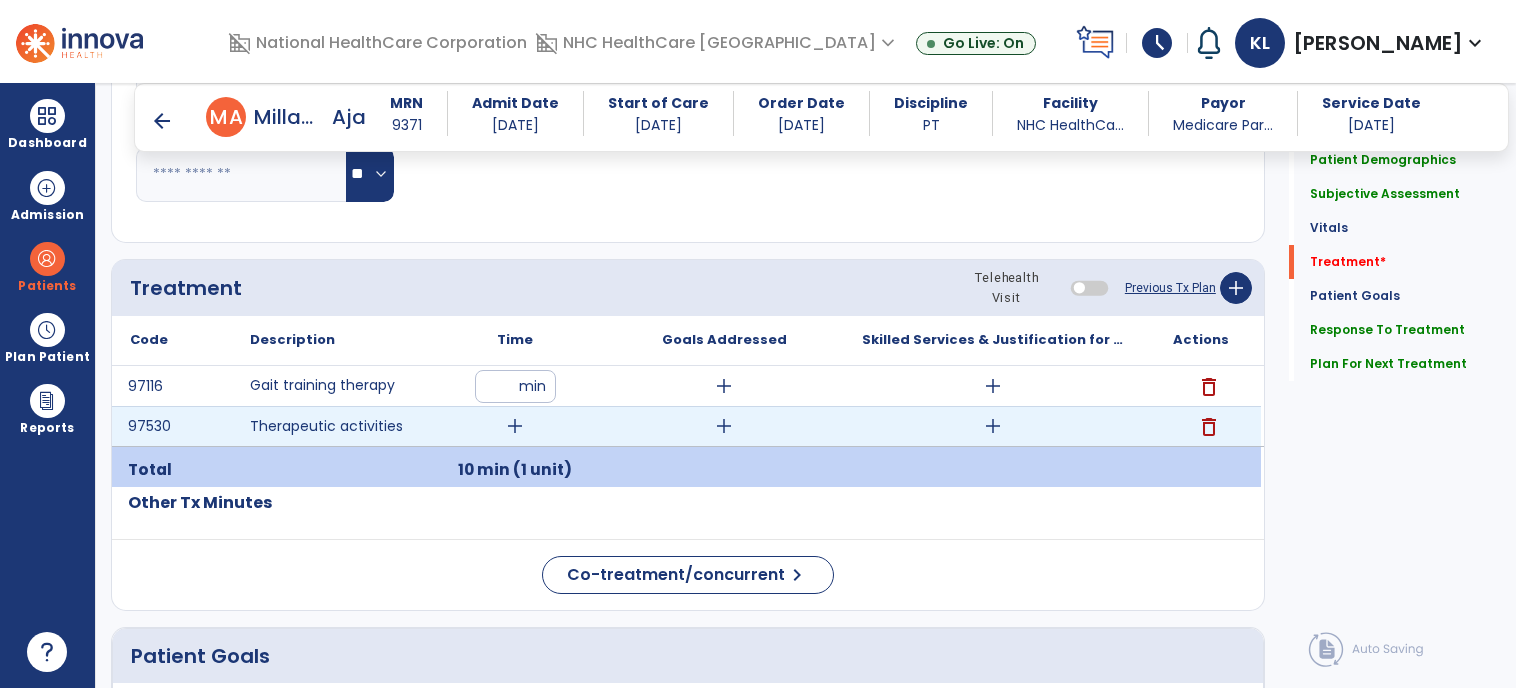 click on "add" at bounding box center (515, 426) 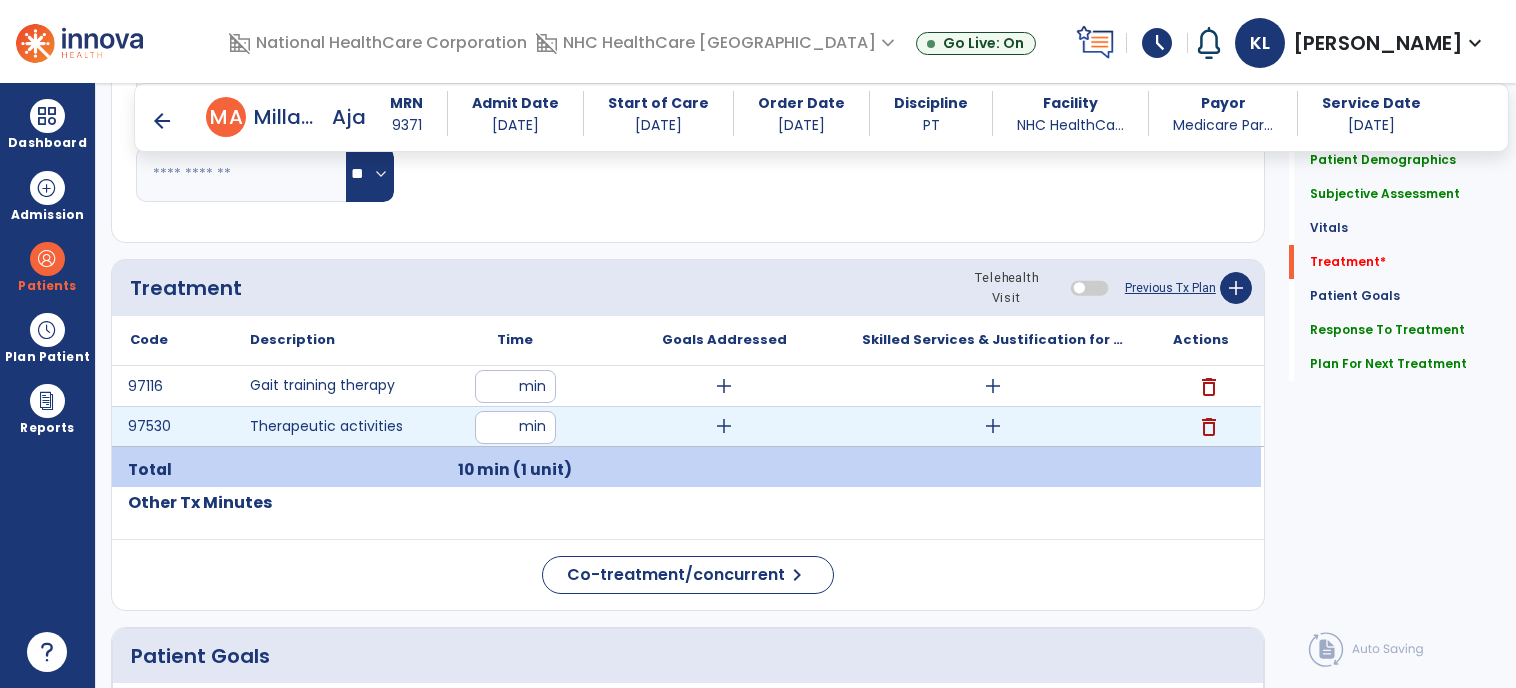 type on "**" 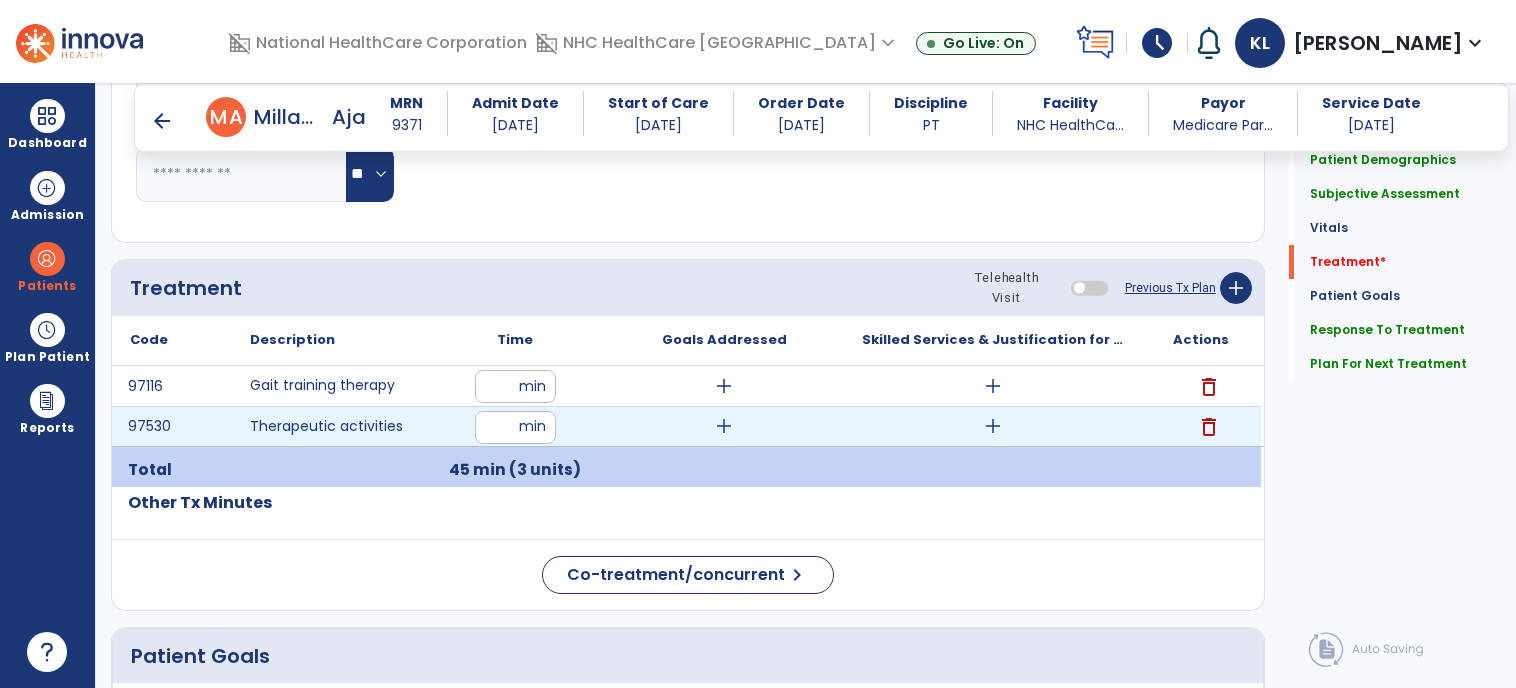 click on "add" at bounding box center (724, 426) 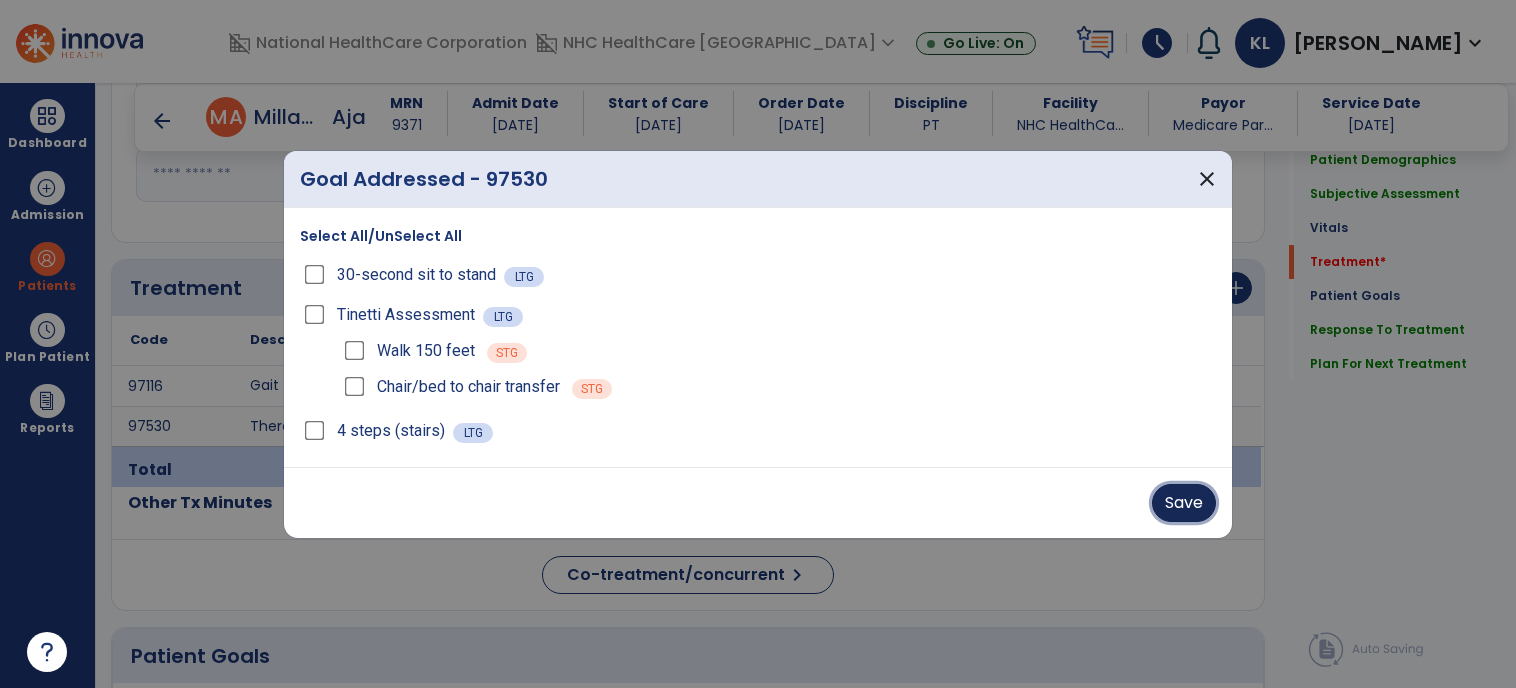 click on "Save" at bounding box center (1184, 503) 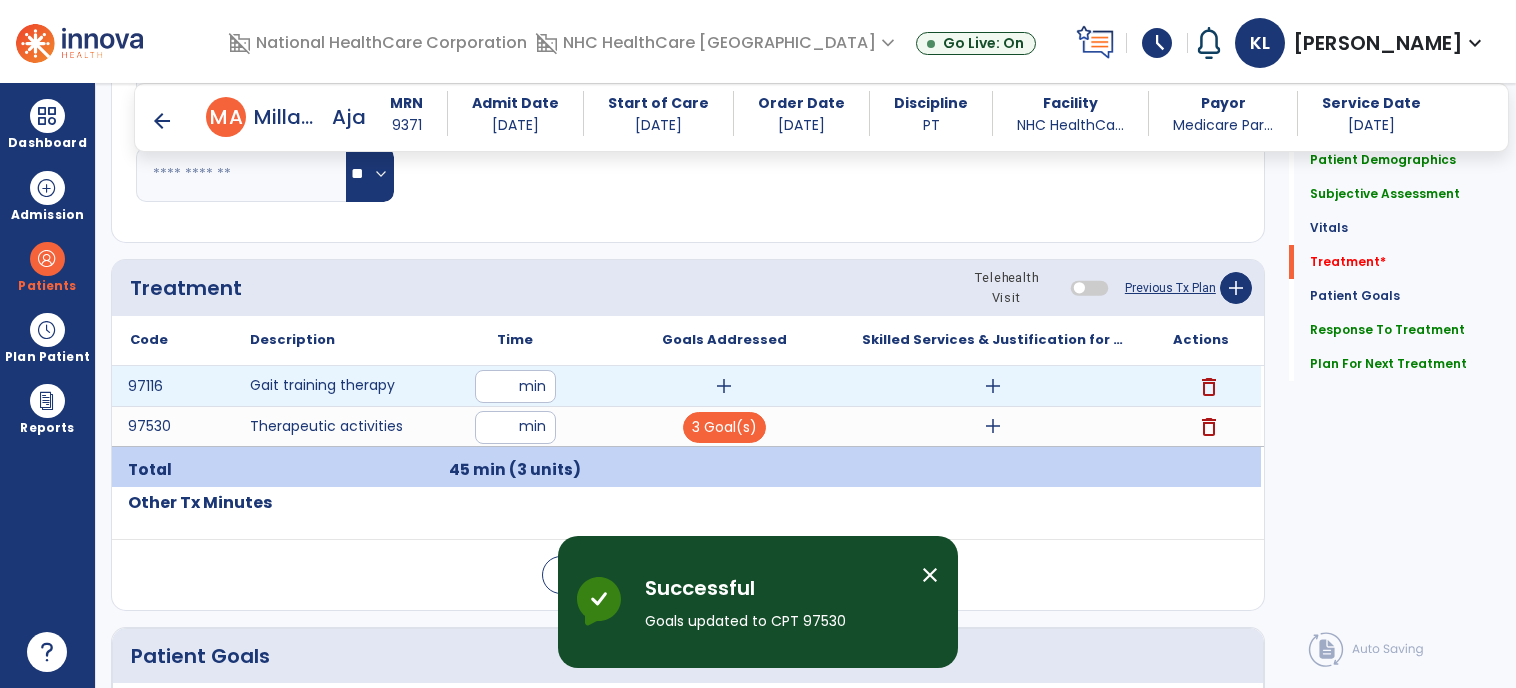 click on "add" at bounding box center (724, 386) 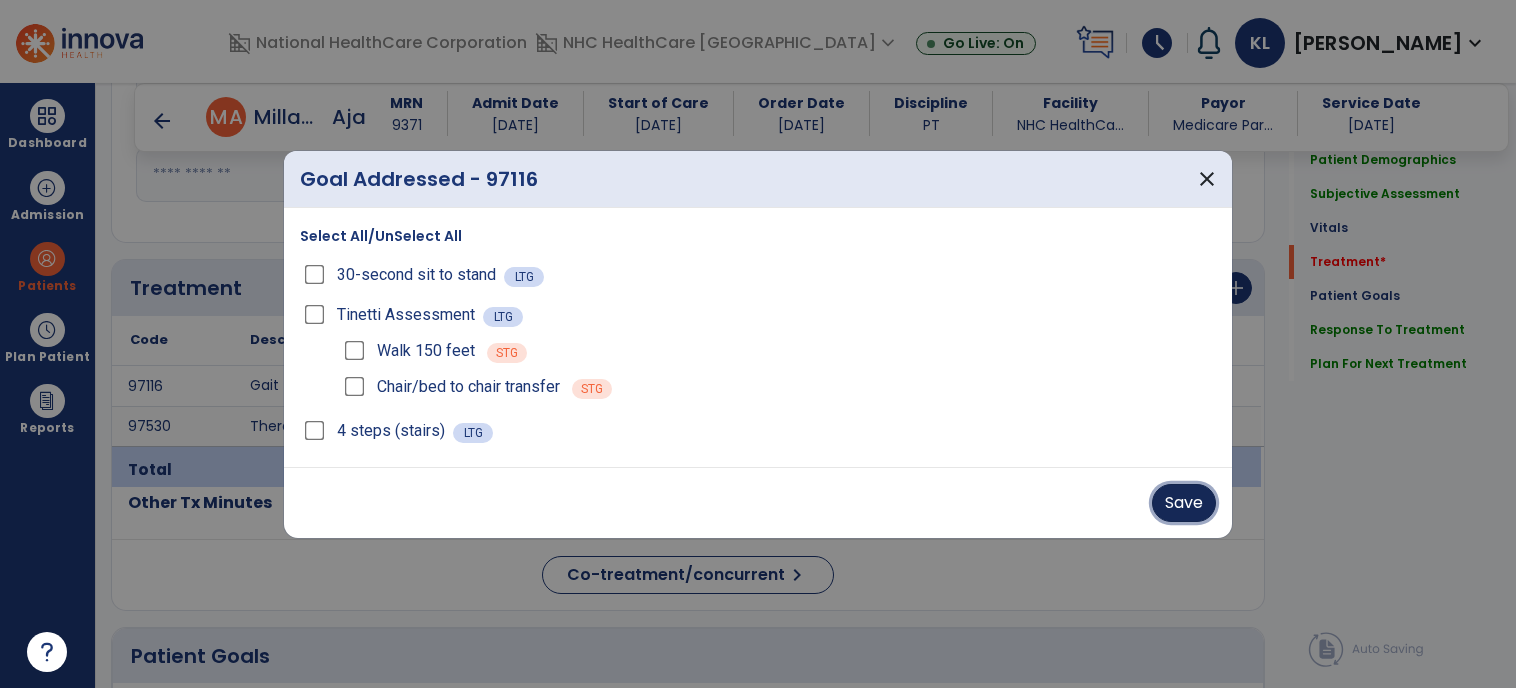 click on "Save" at bounding box center [1184, 503] 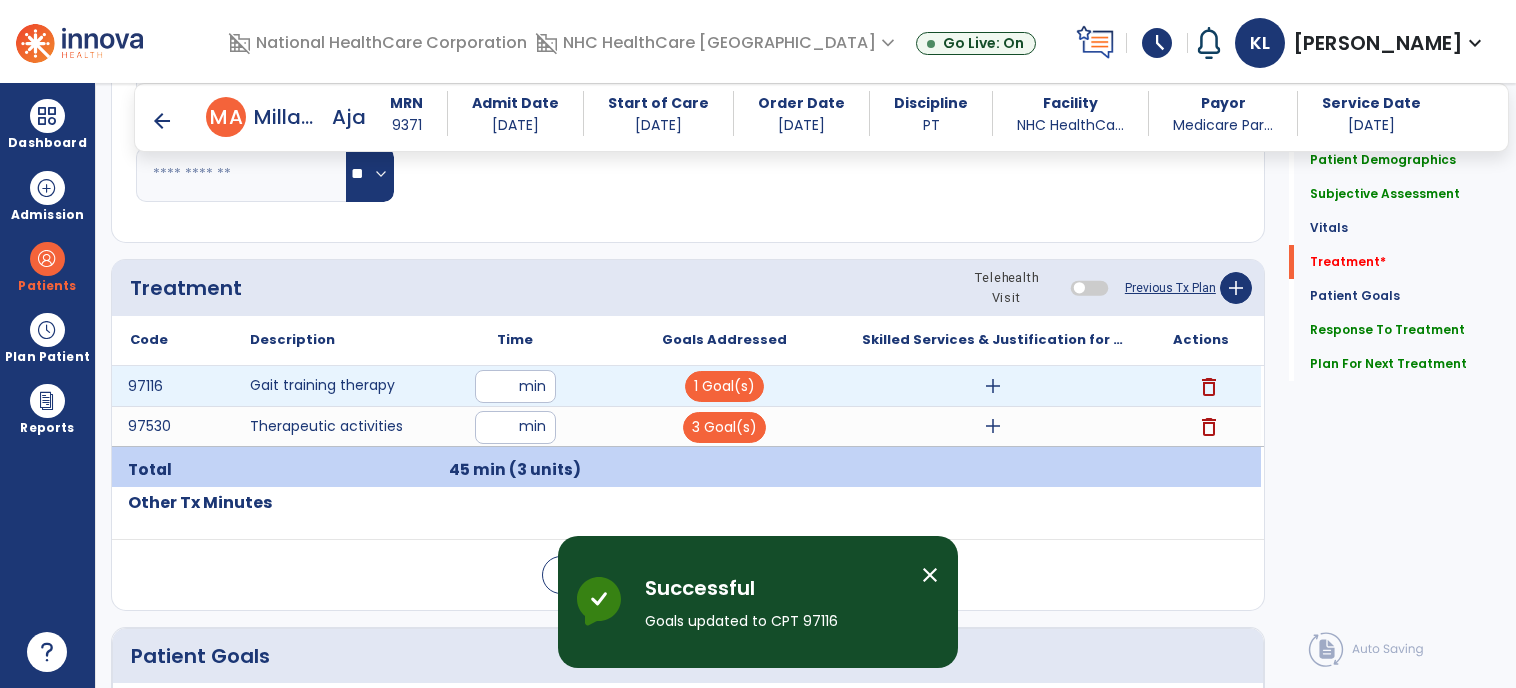 click on "add" at bounding box center (993, 386) 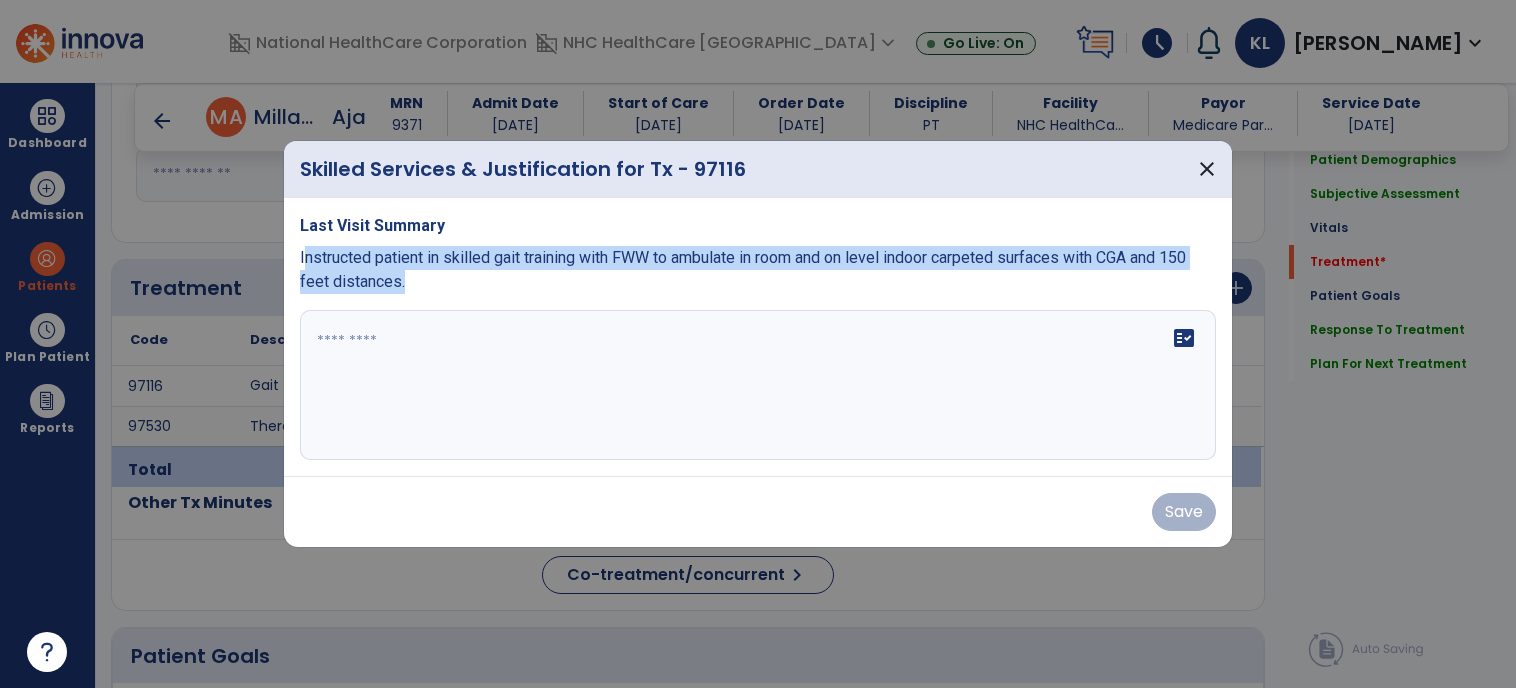 drag, startPoint x: 425, startPoint y: 275, endPoint x: 305, endPoint y: 254, distance: 121.82365 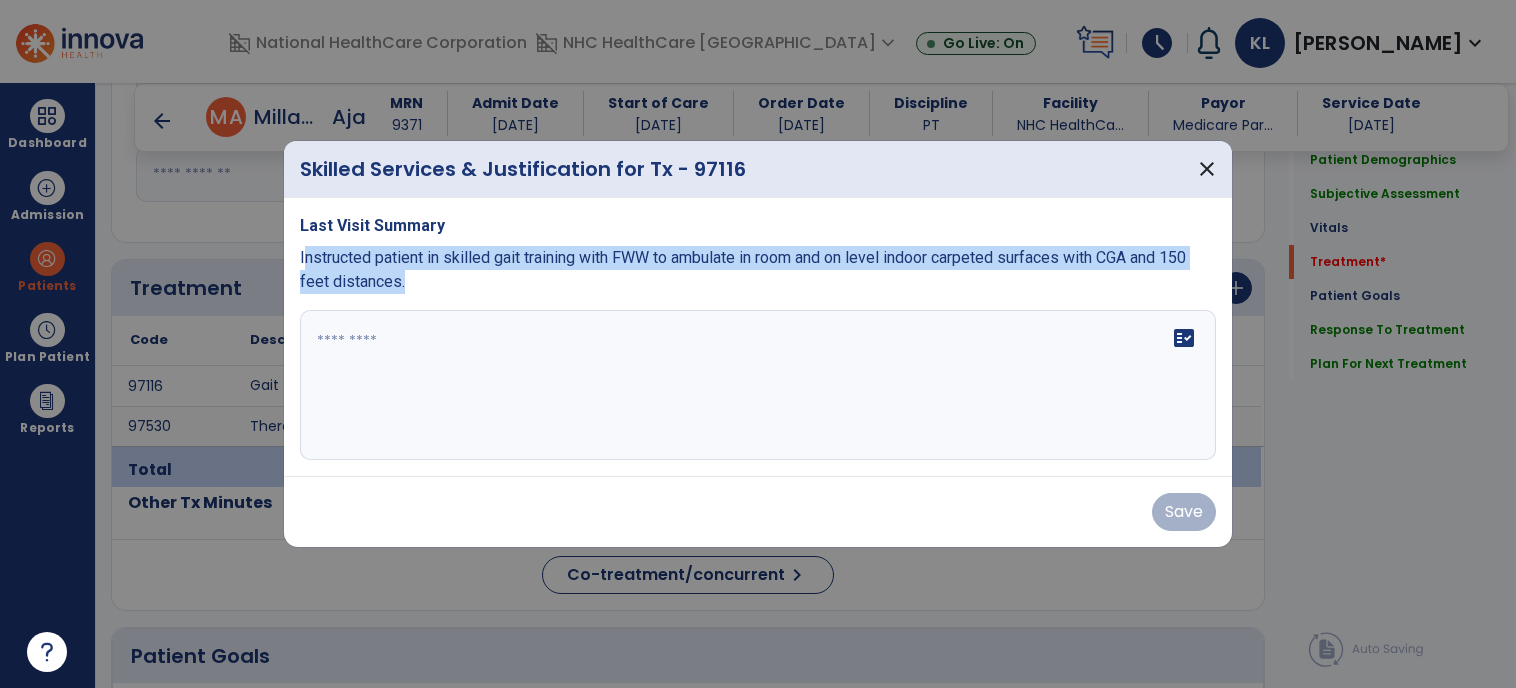click on "Instructed patient in skilled gait training with FWW to ambulate in room and on level indoor carpeted surfaces with CGA and 150 feet distances." at bounding box center [758, 270] 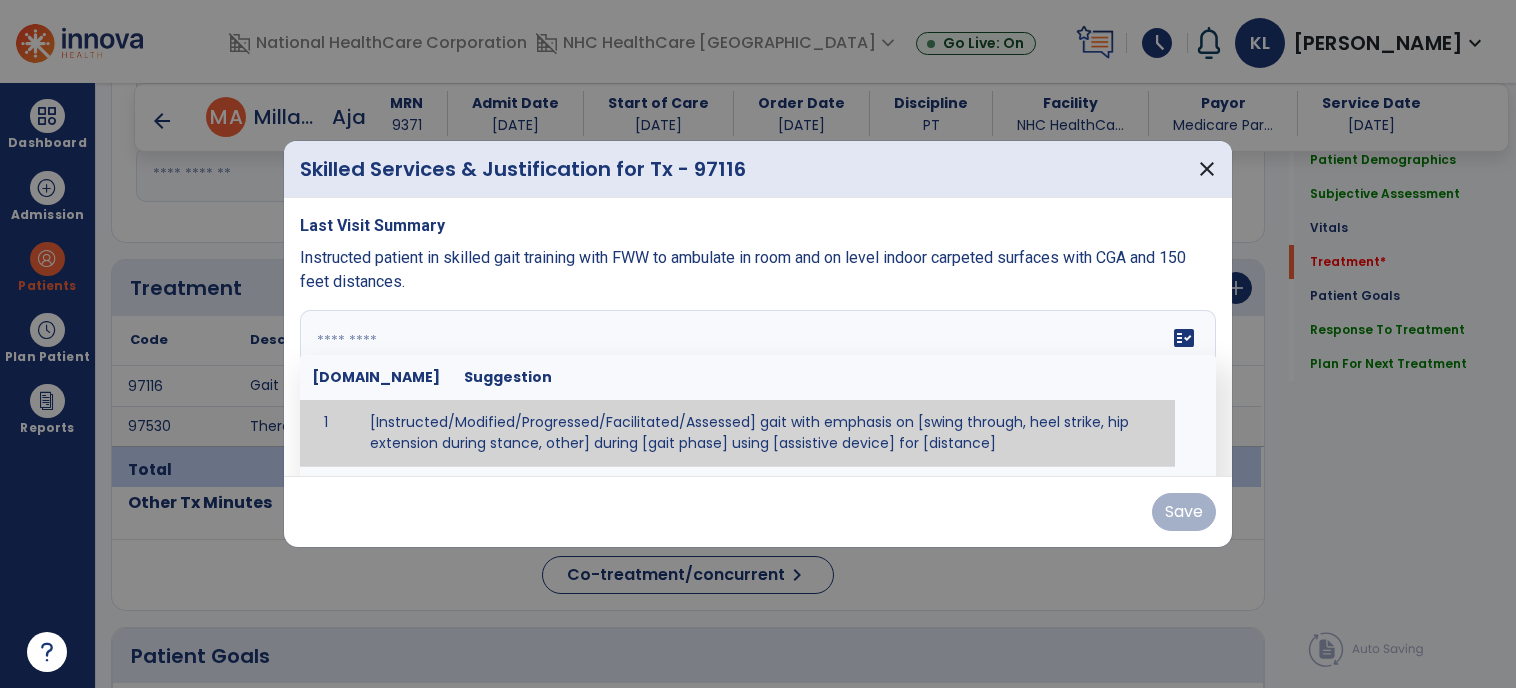paste on "**********" 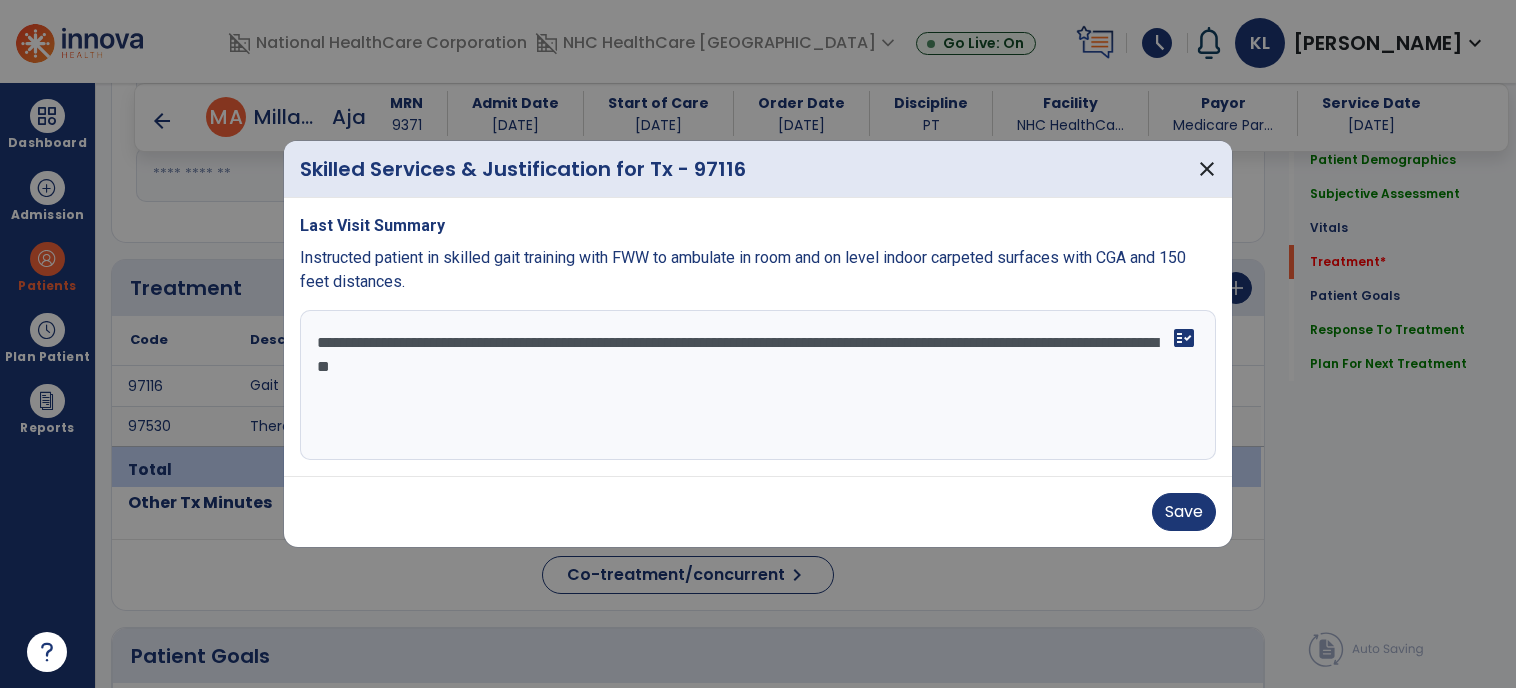 click on "**********" at bounding box center (758, 385) 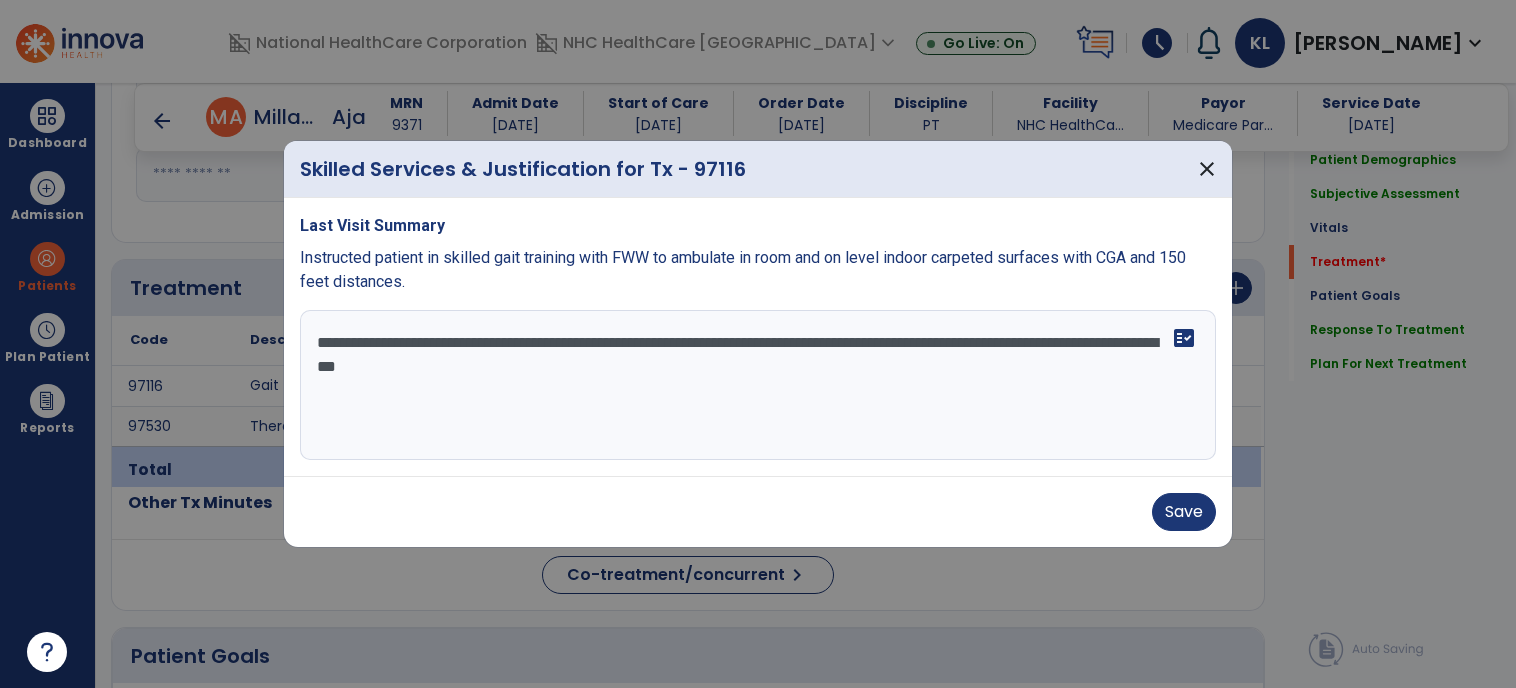 click on "**********" at bounding box center (758, 385) 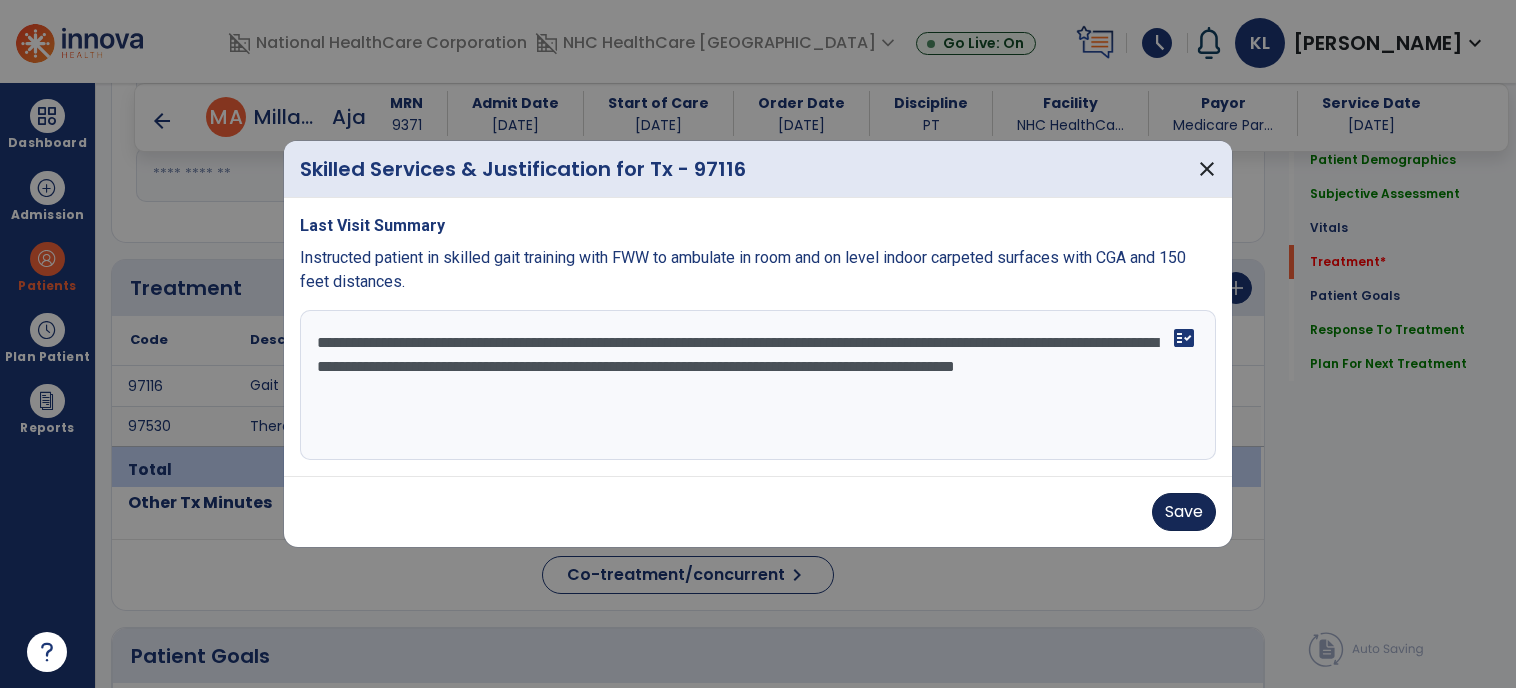 type on "**********" 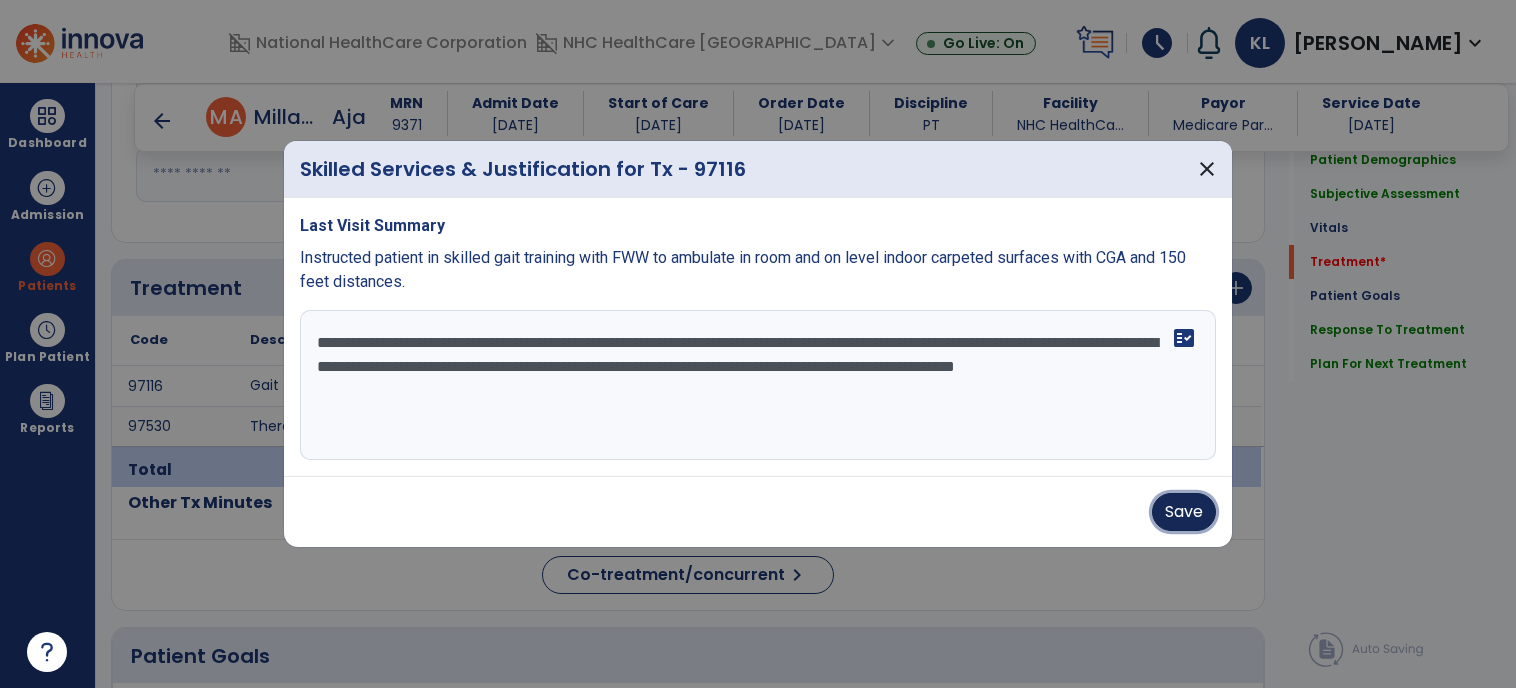 click on "Save" at bounding box center (1184, 512) 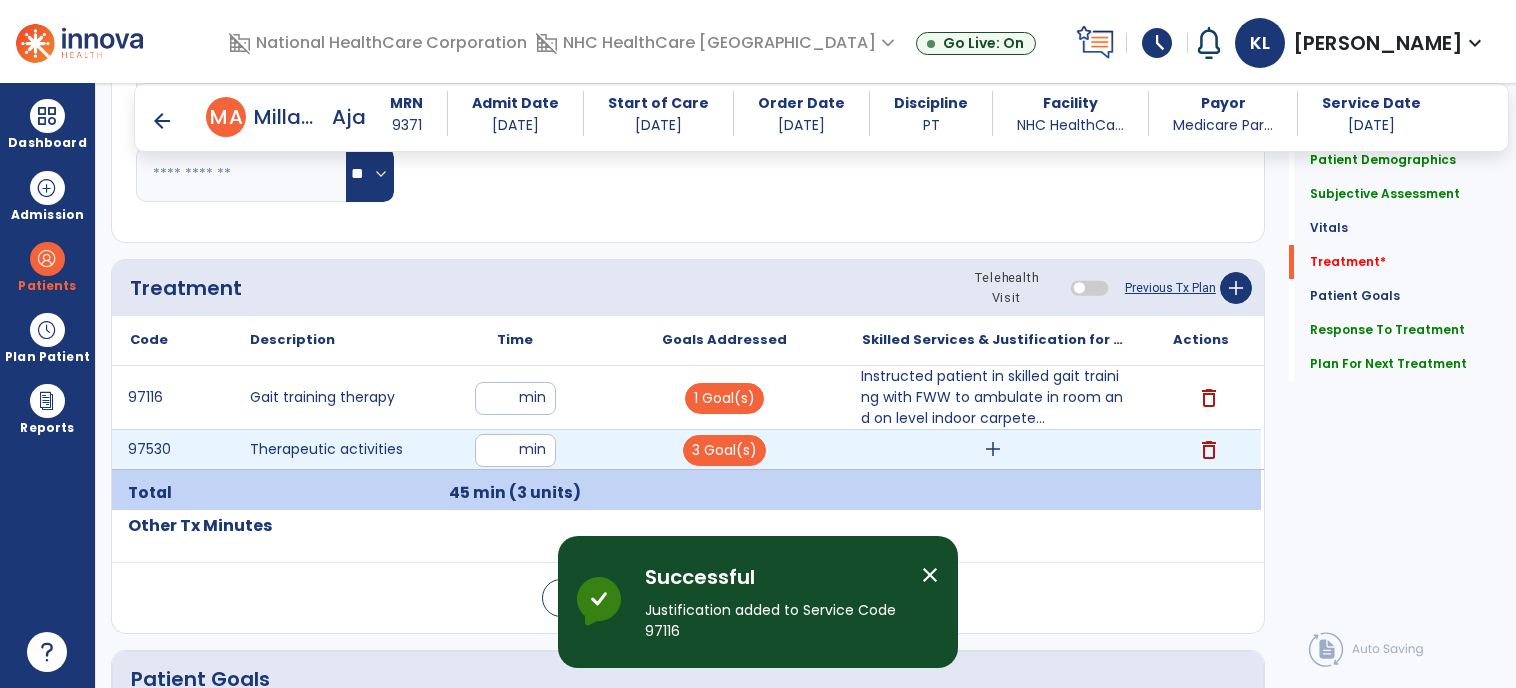 click on "add" at bounding box center (993, 449) 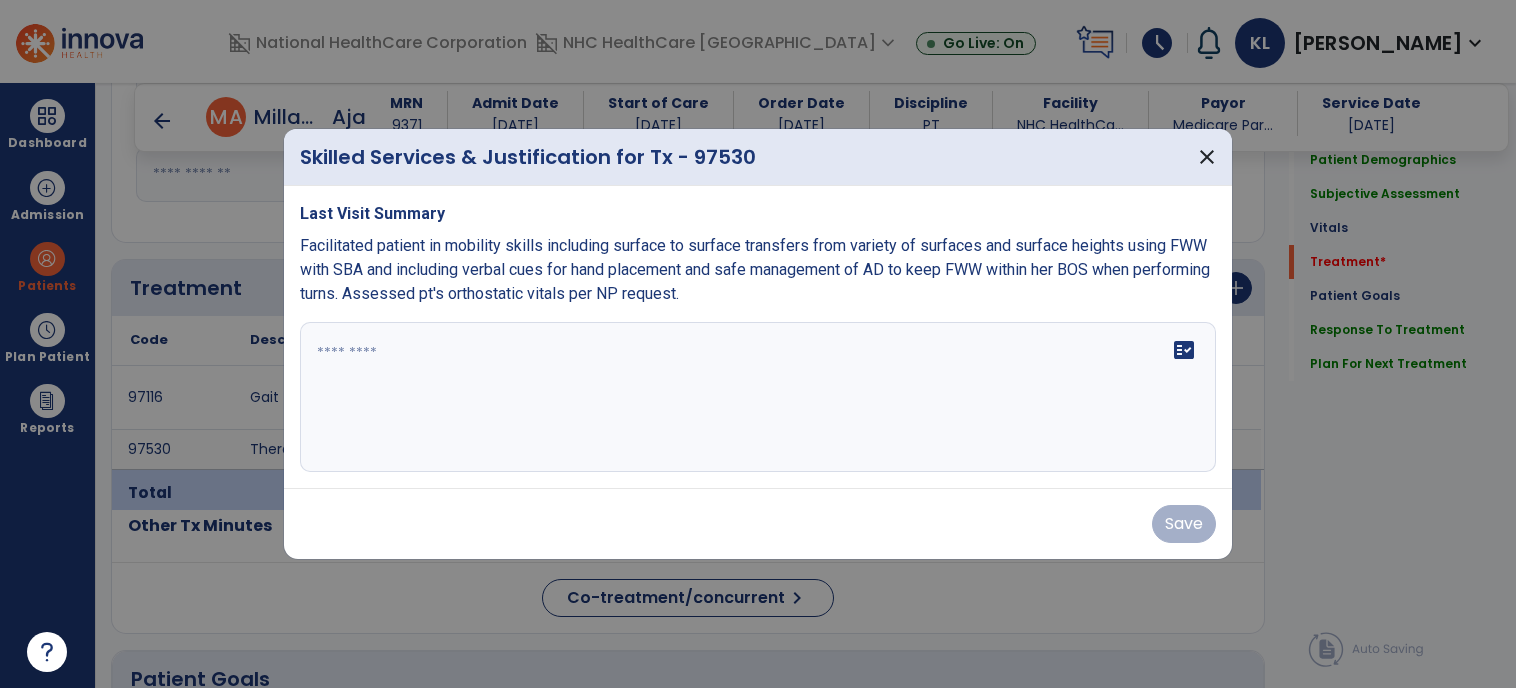 click at bounding box center [758, 397] 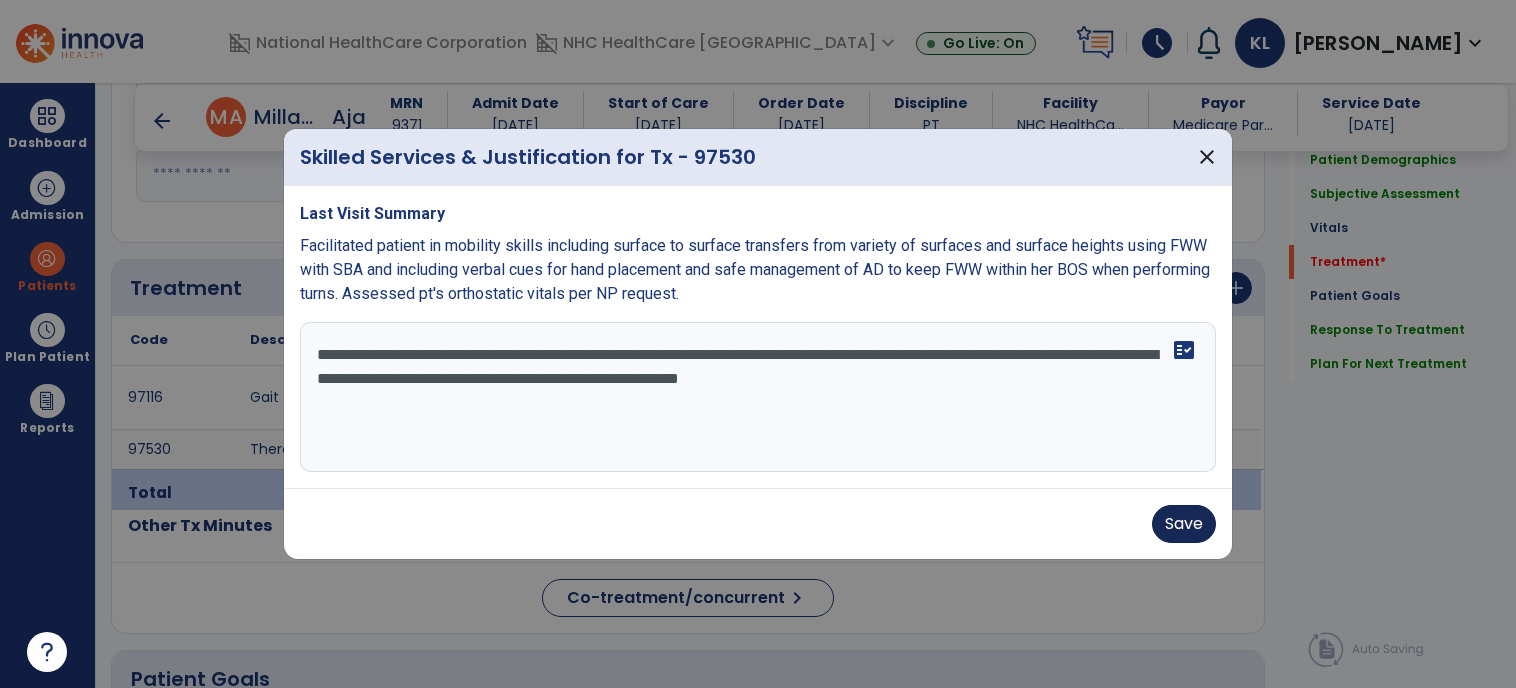 type on "**********" 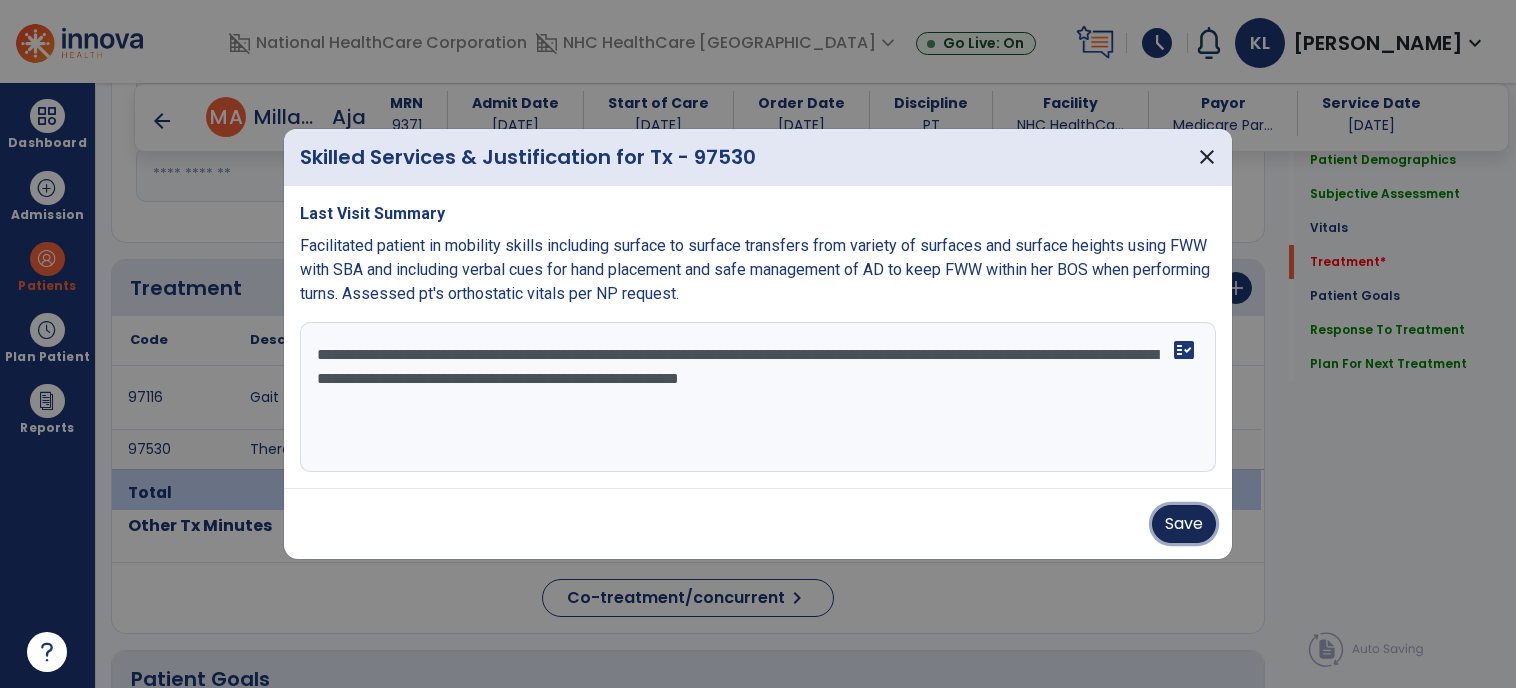 click on "Save" at bounding box center [1184, 524] 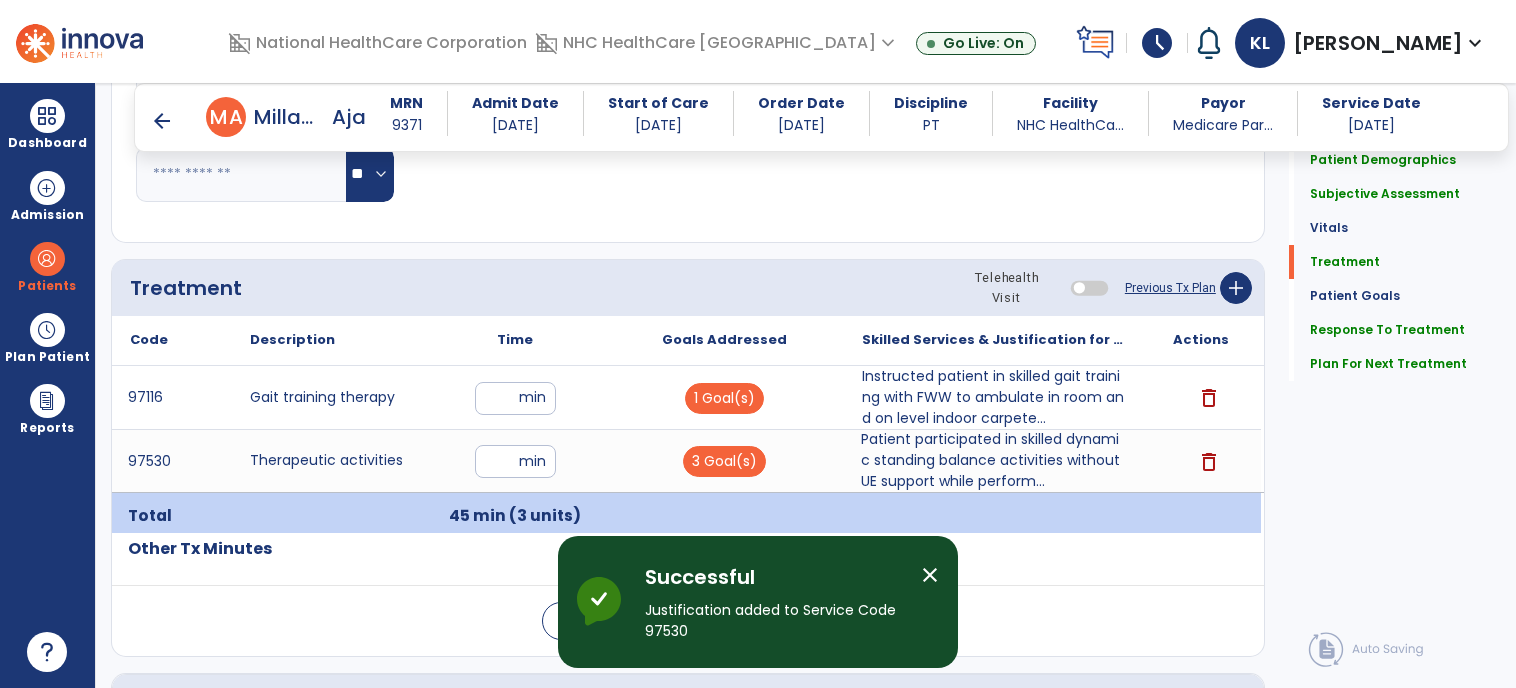 click on "Code
Description
Time" 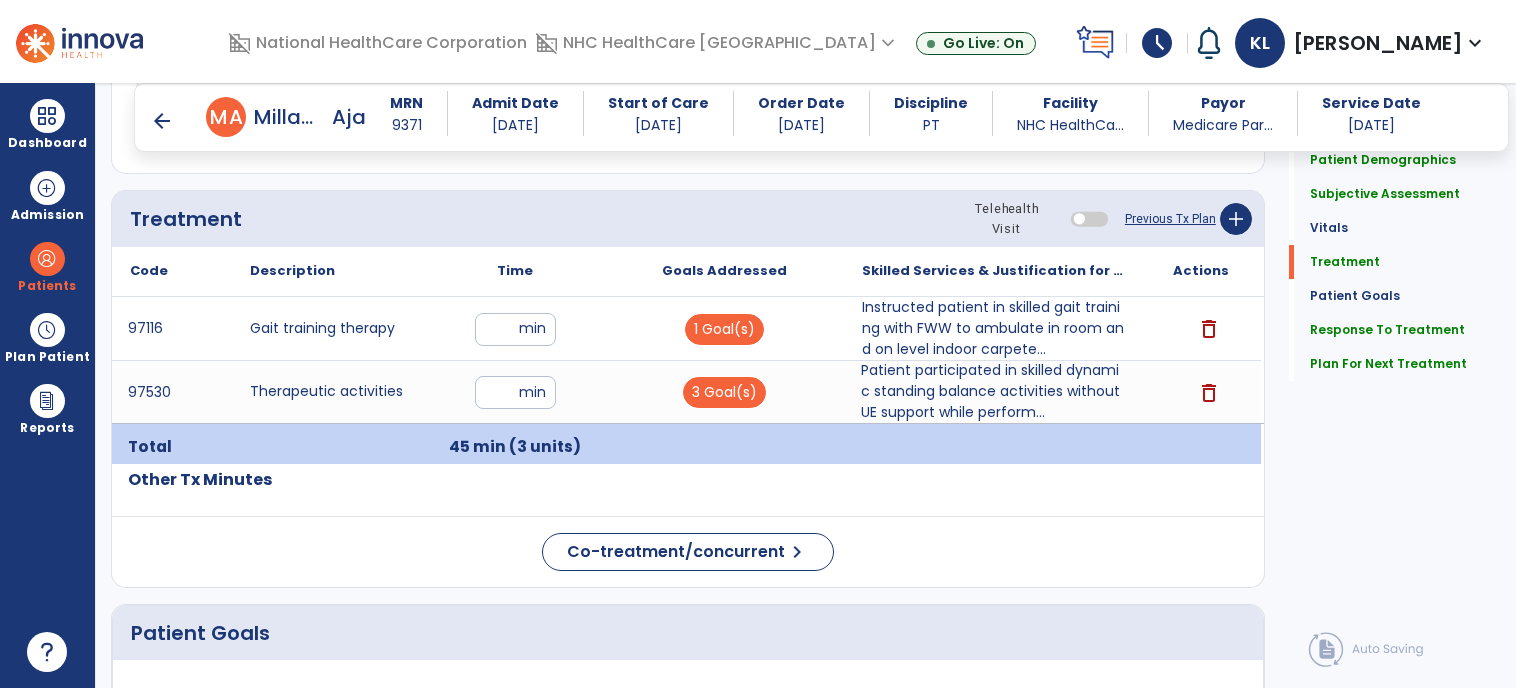 scroll, scrollTop: 1150, scrollLeft: 0, axis: vertical 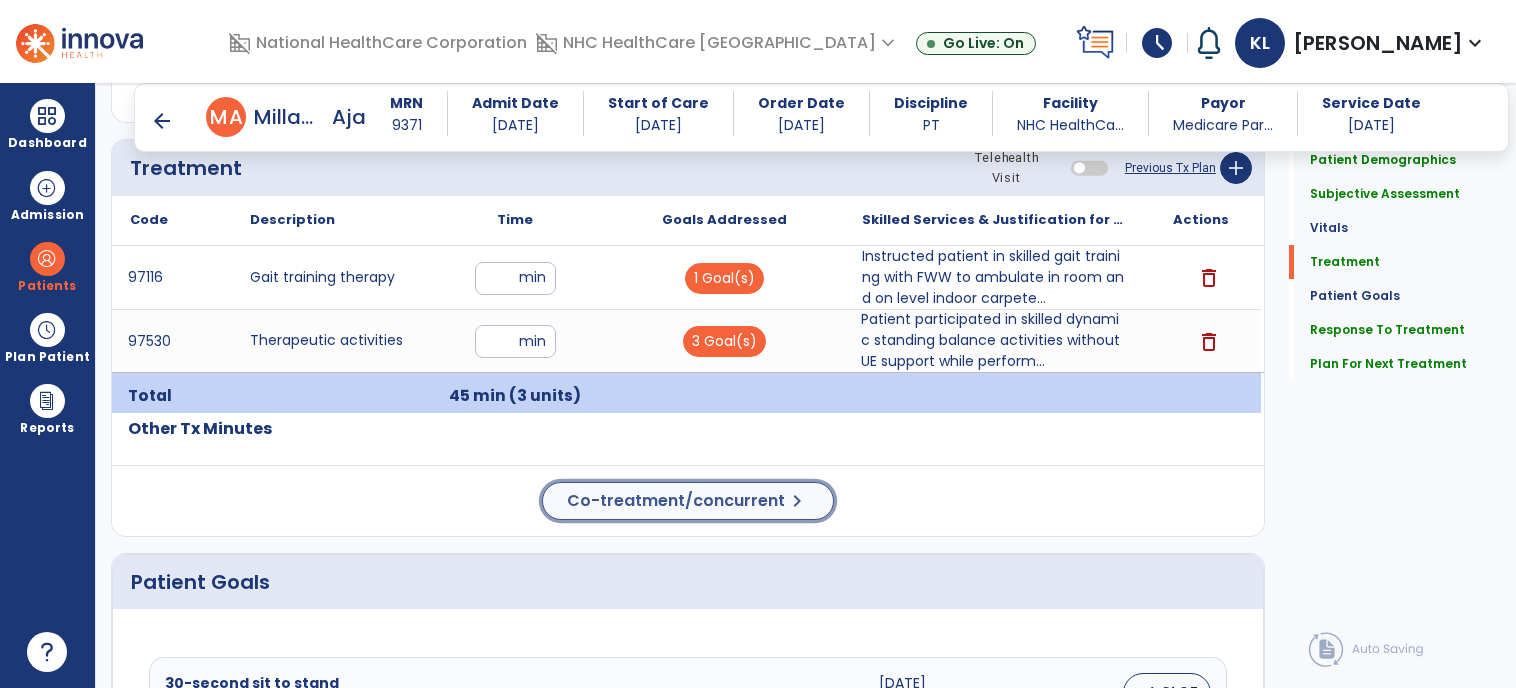 click on "Co-treatment/concurrent  chevron_right" 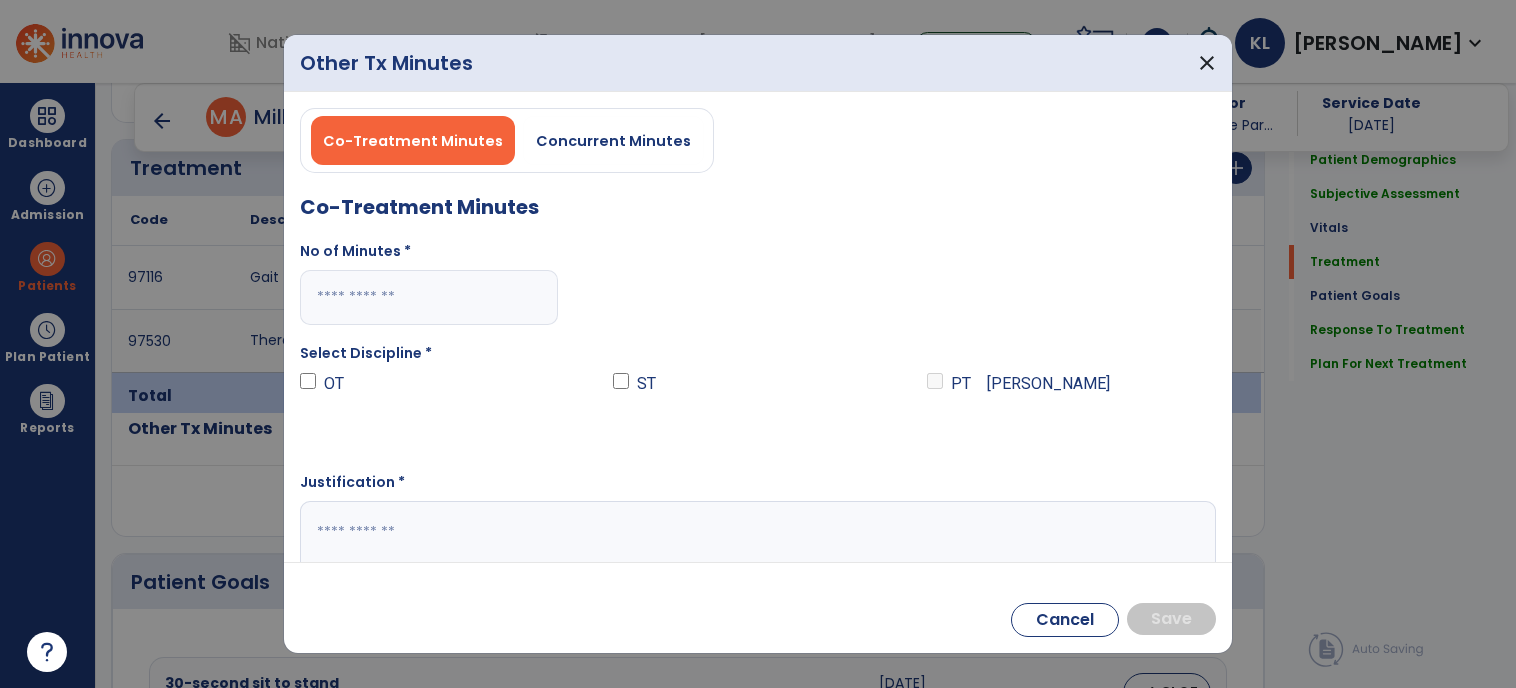 click at bounding box center (429, 297) 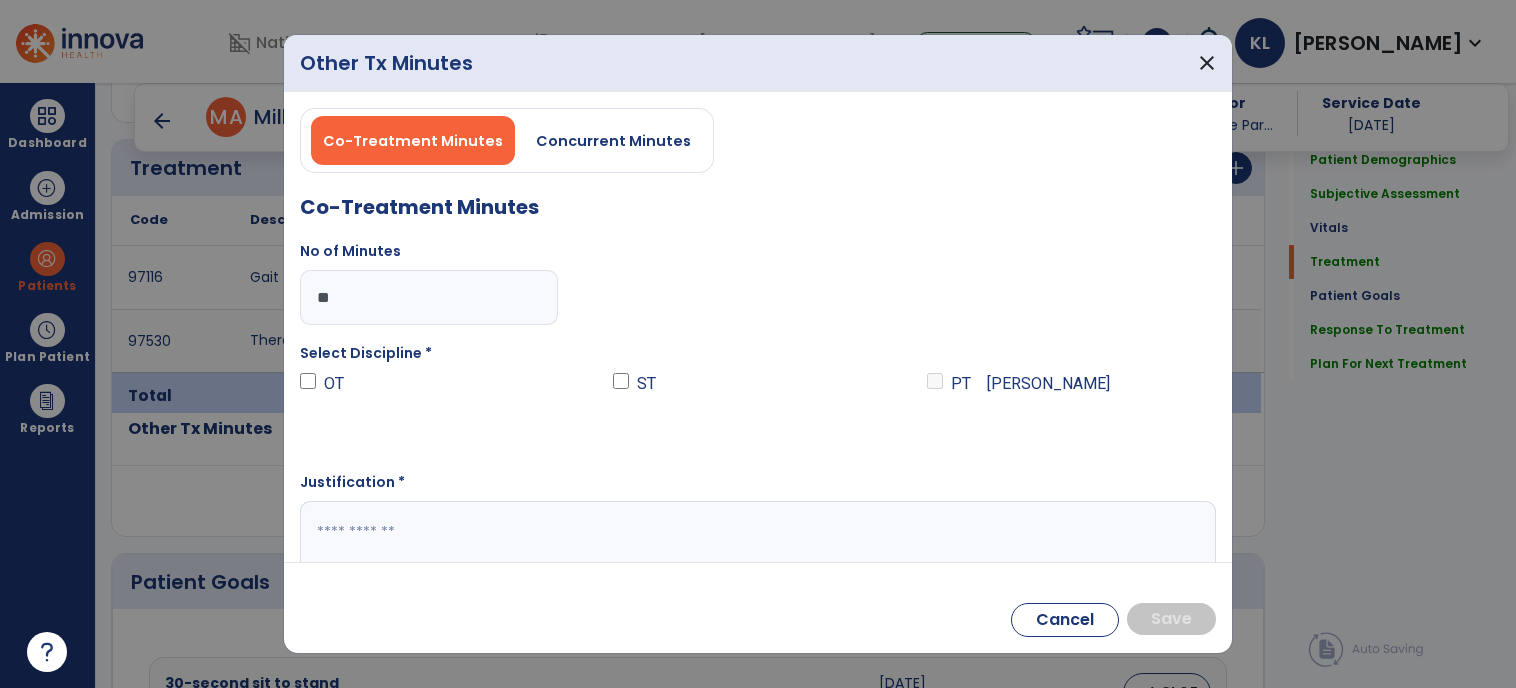 type on "**" 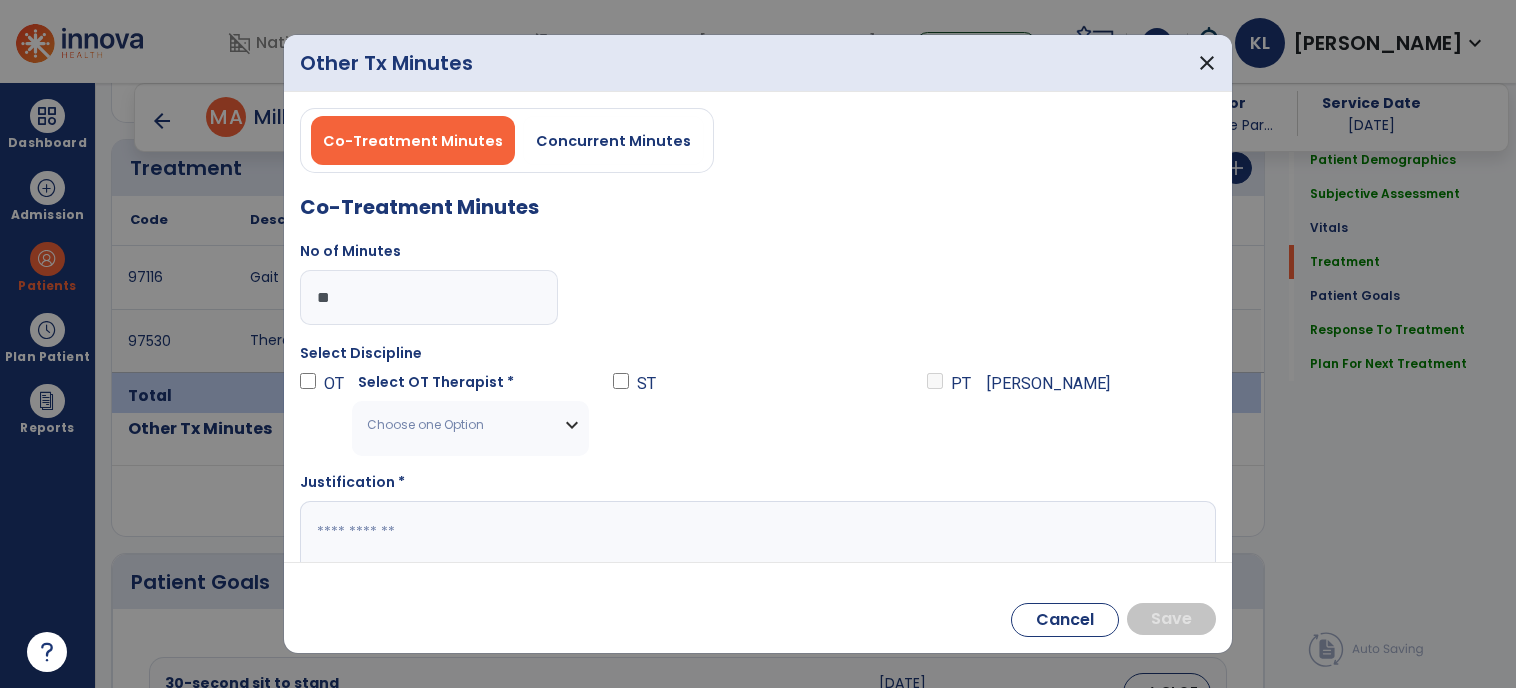 click on "Choose one Option" at bounding box center (470, 425) 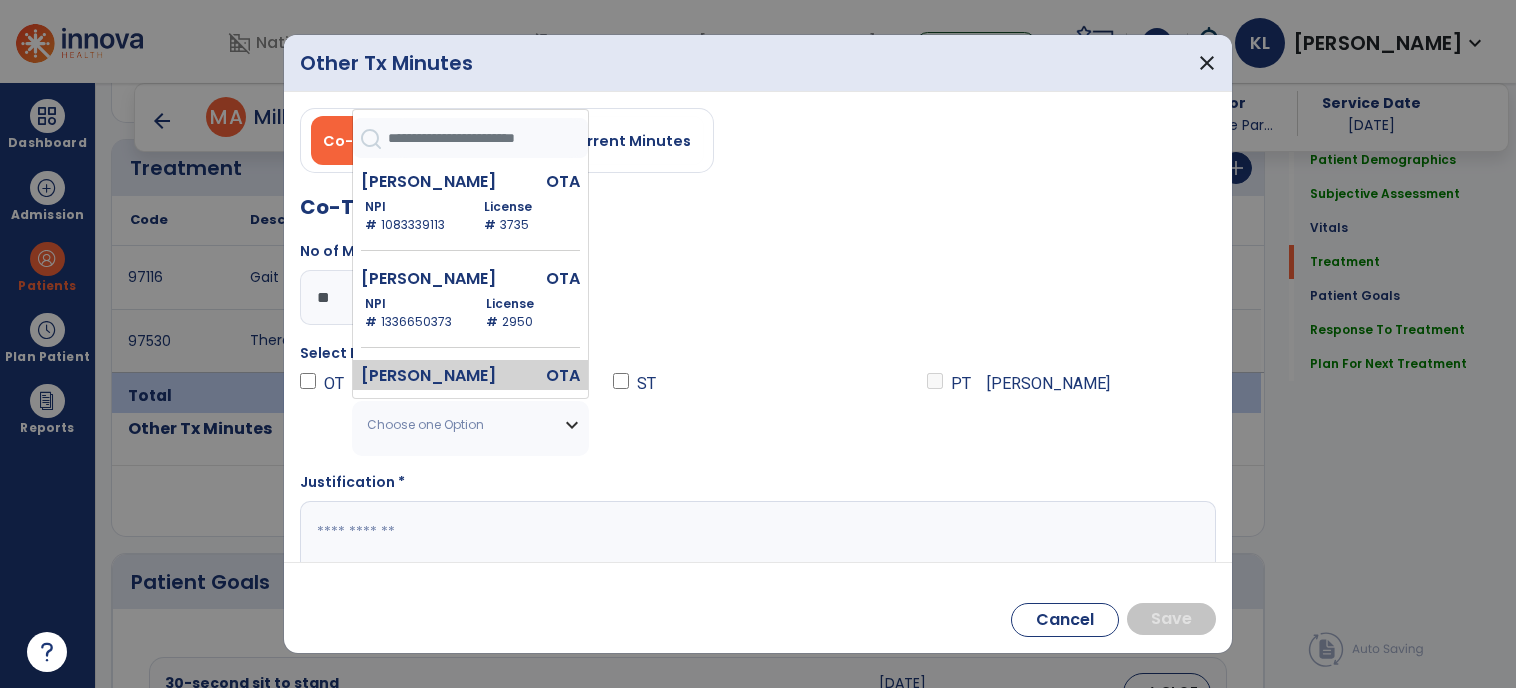 click on "[PERSON_NAME]" at bounding box center [430, 376] 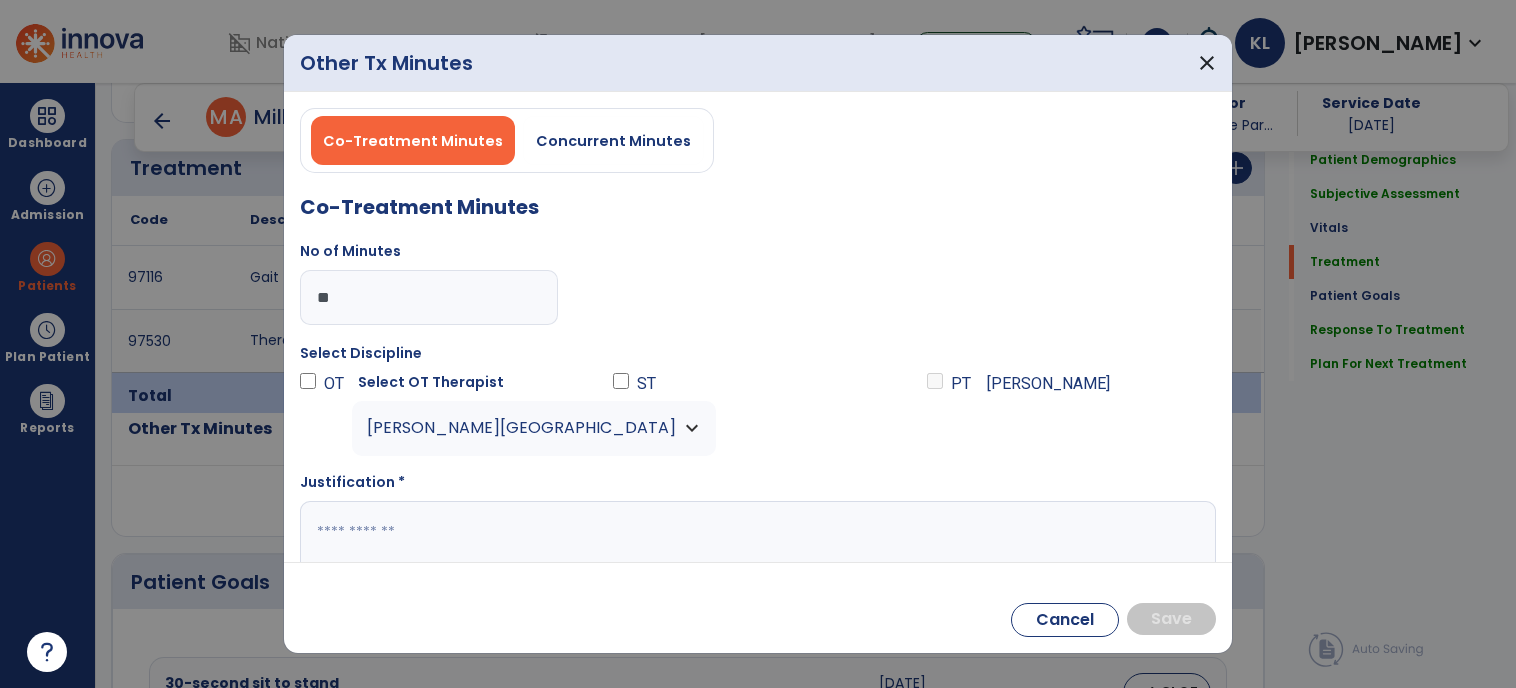 click at bounding box center (756, 540) 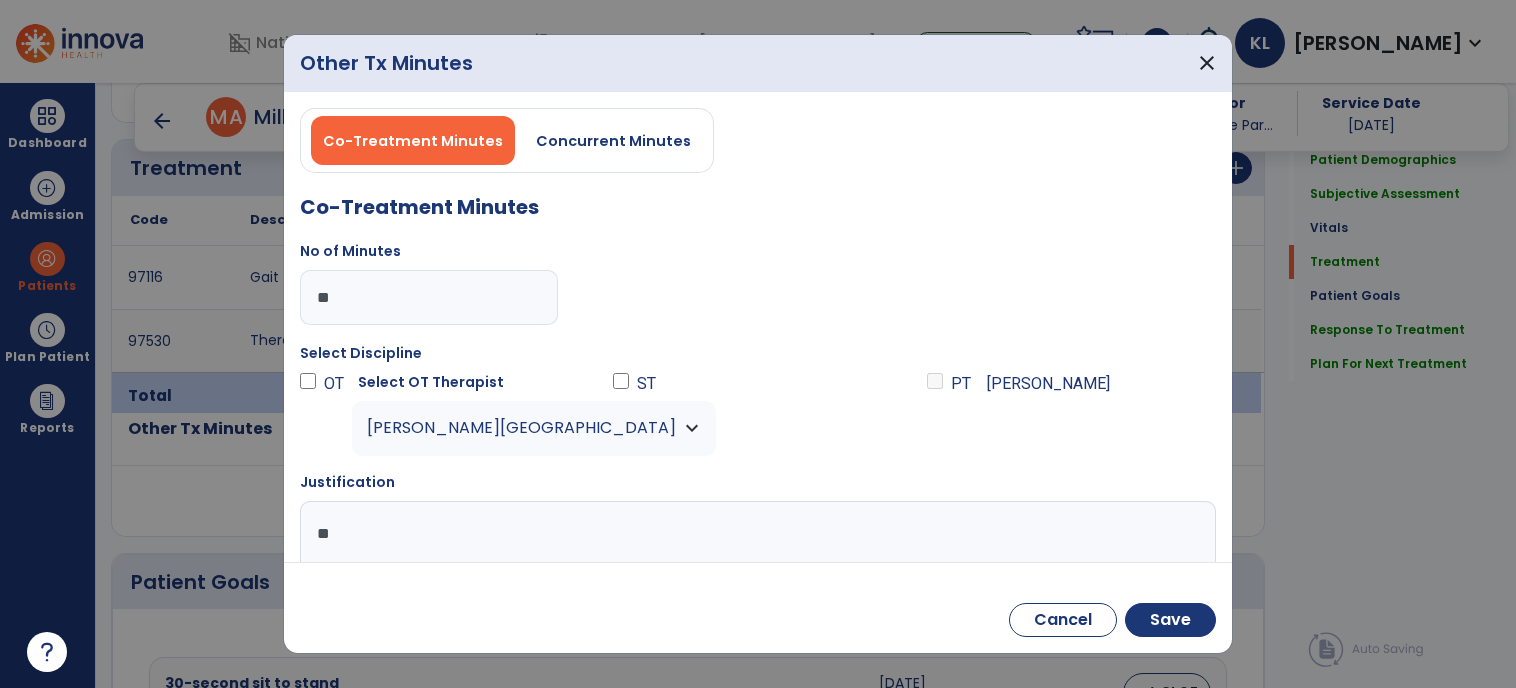 type on "*" 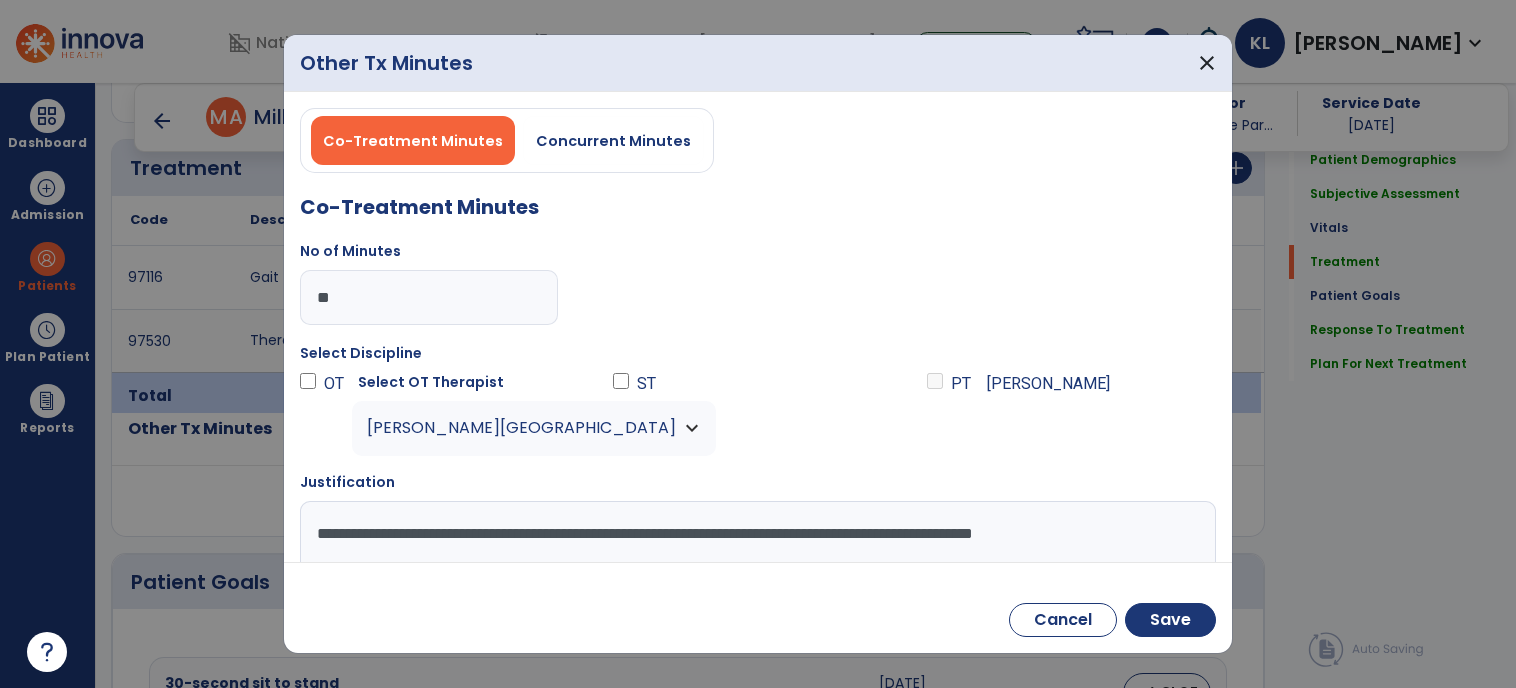scroll, scrollTop: 8, scrollLeft: 0, axis: vertical 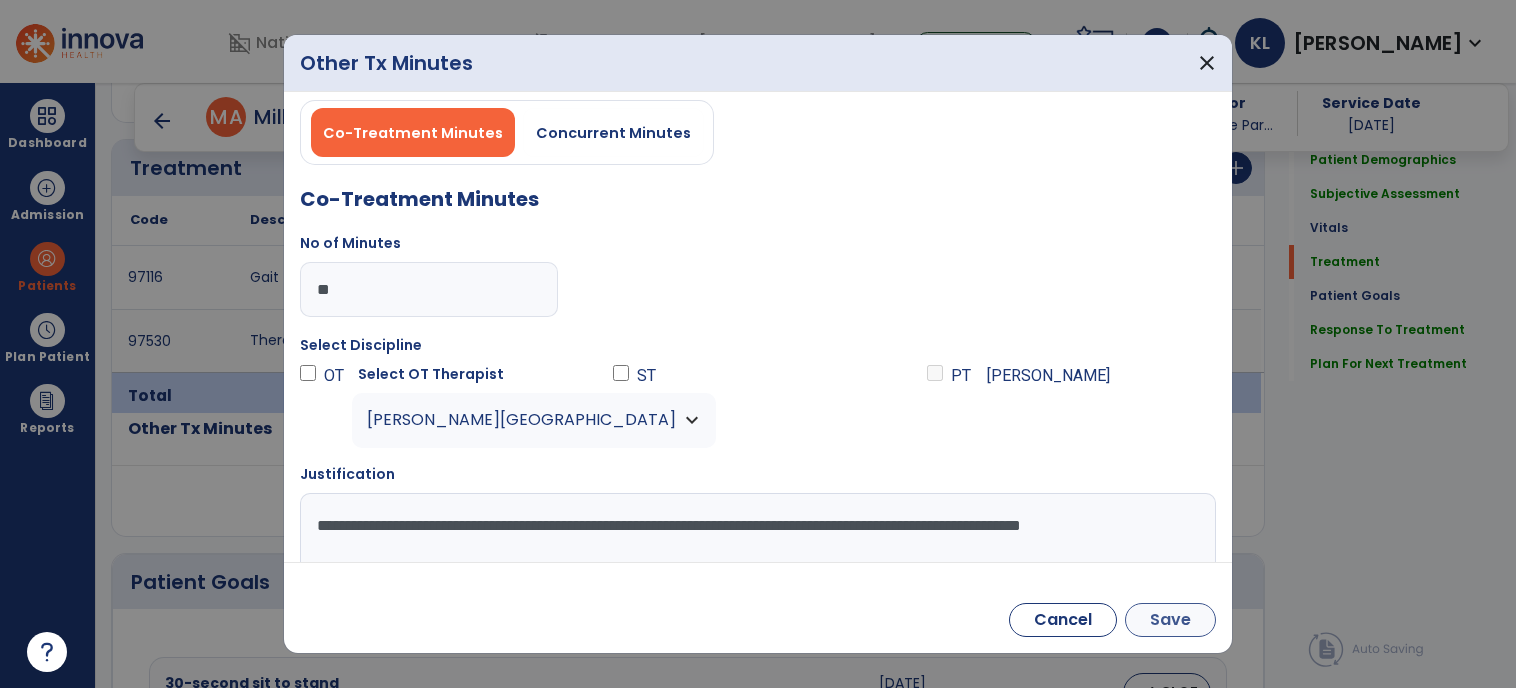 type on "**********" 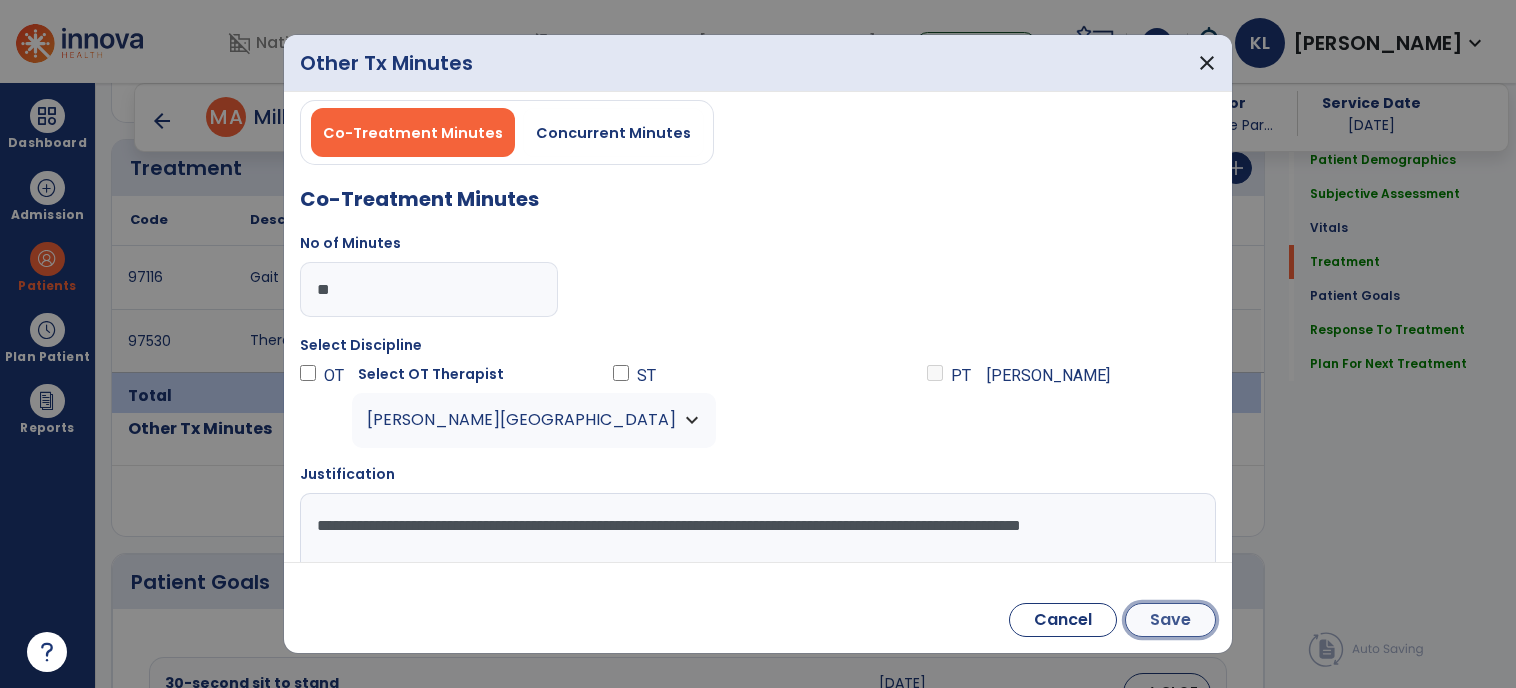 click on "Save" at bounding box center (1170, 620) 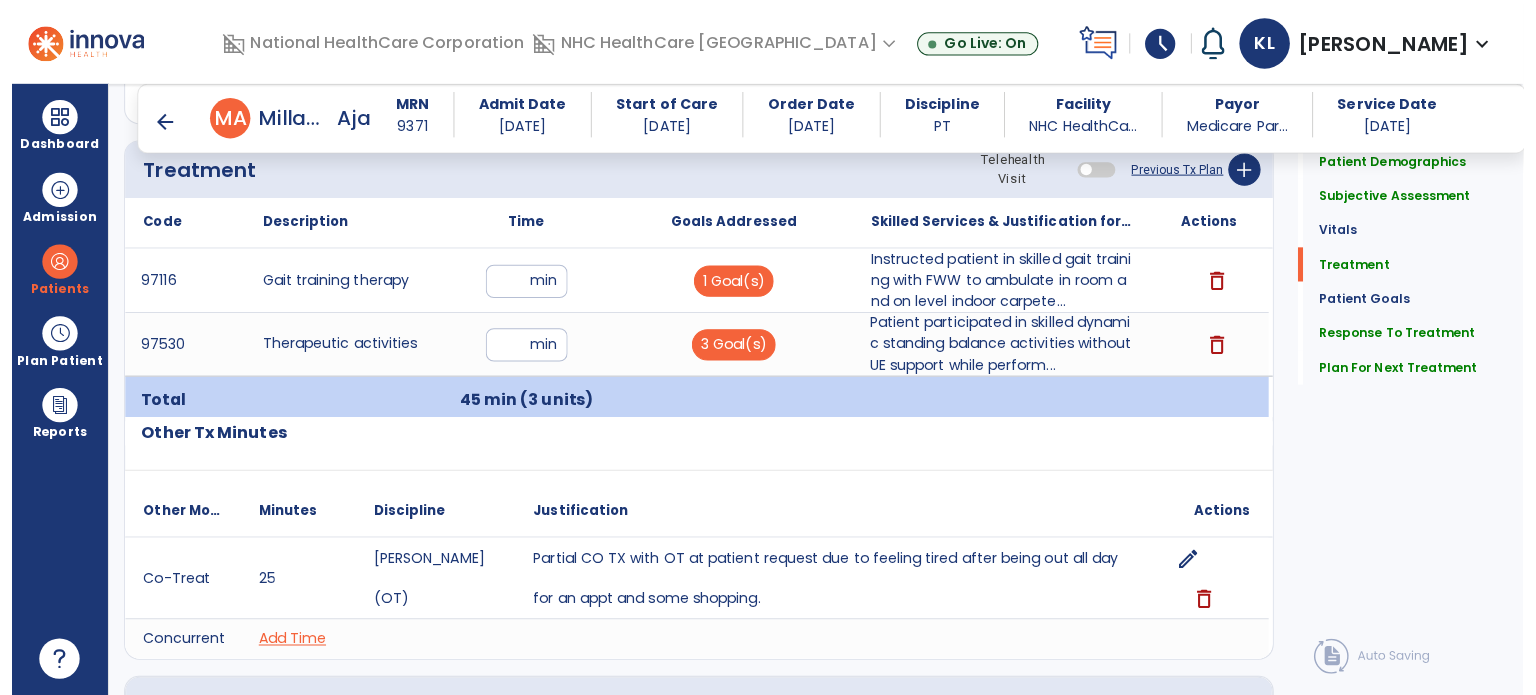 scroll, scrollTop: 1150, scrollLeft: 0, axis: vertical 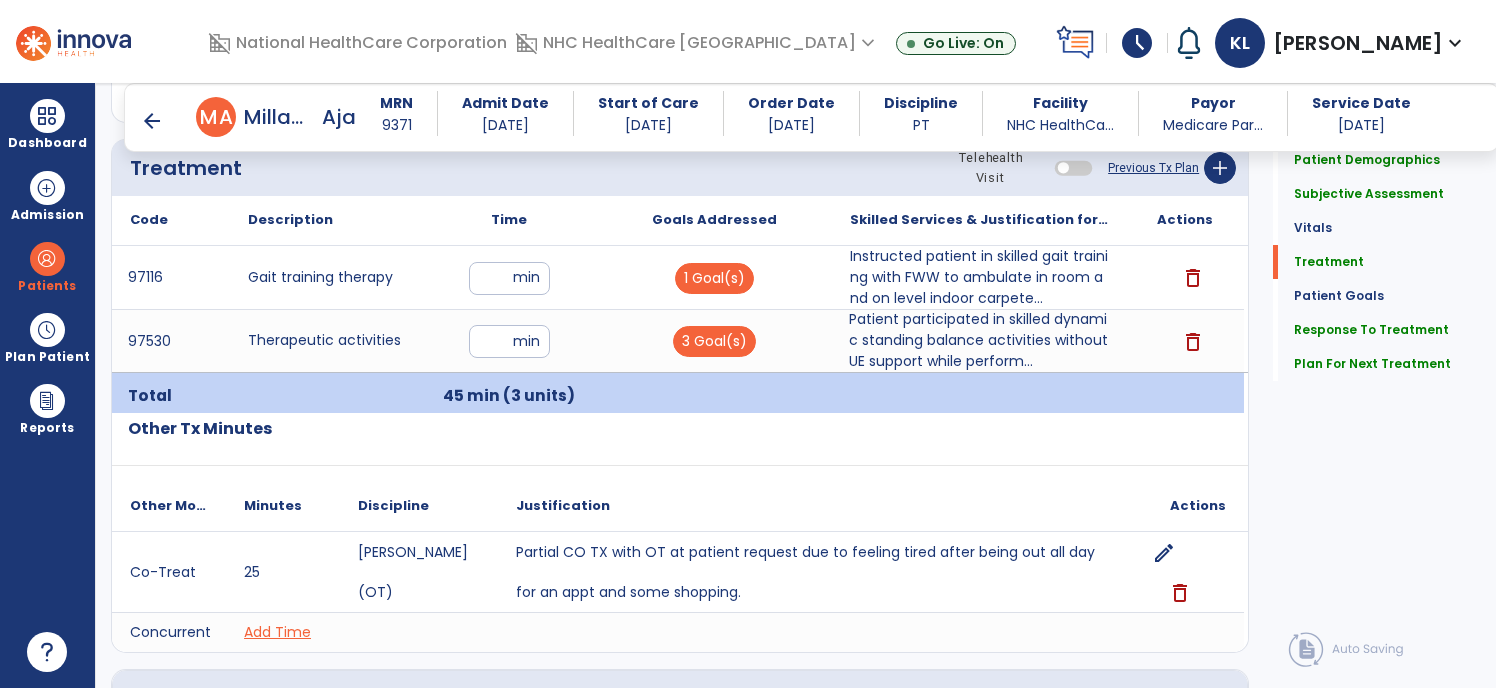 click on "Quick Links  Patient Demographics   Patient Demographics   Subjective Assessment   Subjective Assessment   Vitals   Vitals   Treatment   Treatment   Patient Goals   Patient Goals   Response To Treatment   Response To Treatment   Plan For Next Treatment   Plan For Next Treatment" 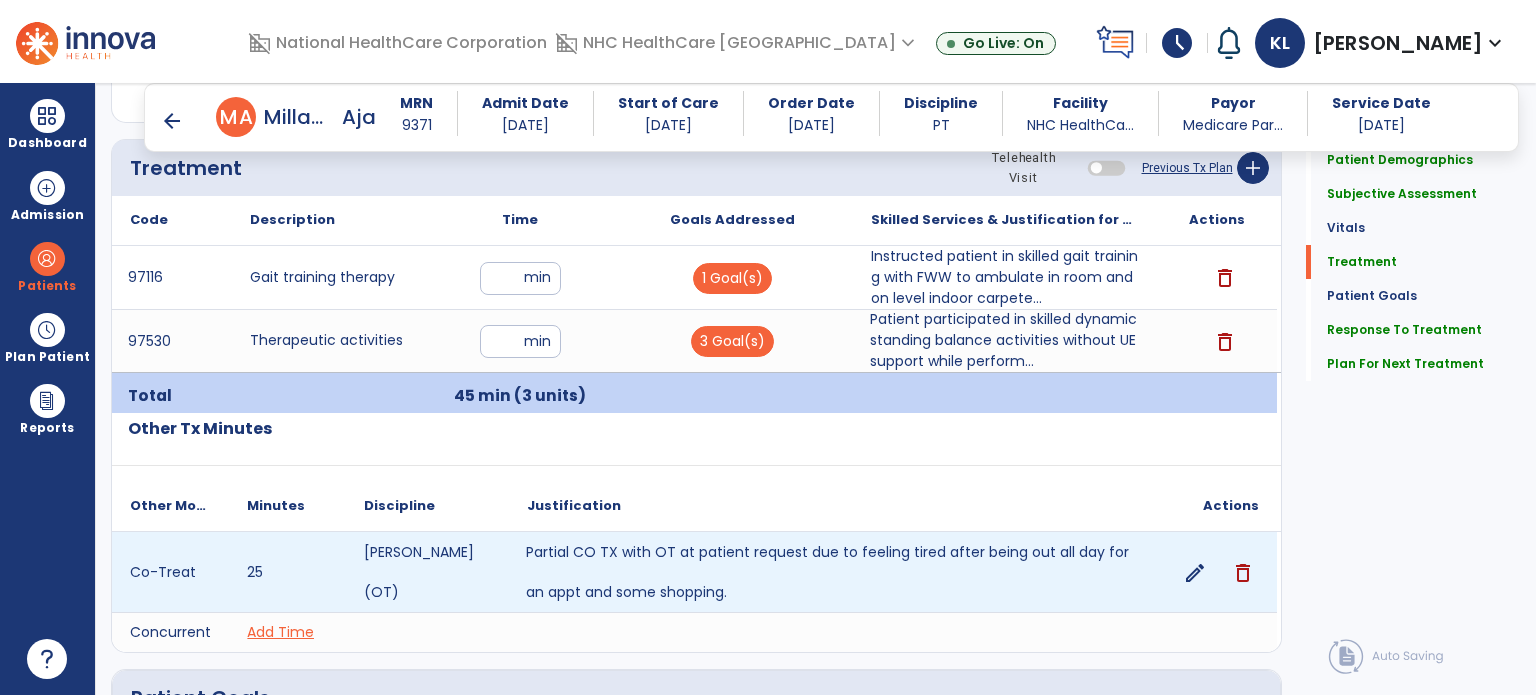 click on "Partial CO TX with OT at patient request due to feeling tired after being out all day for an appt and some shopping." 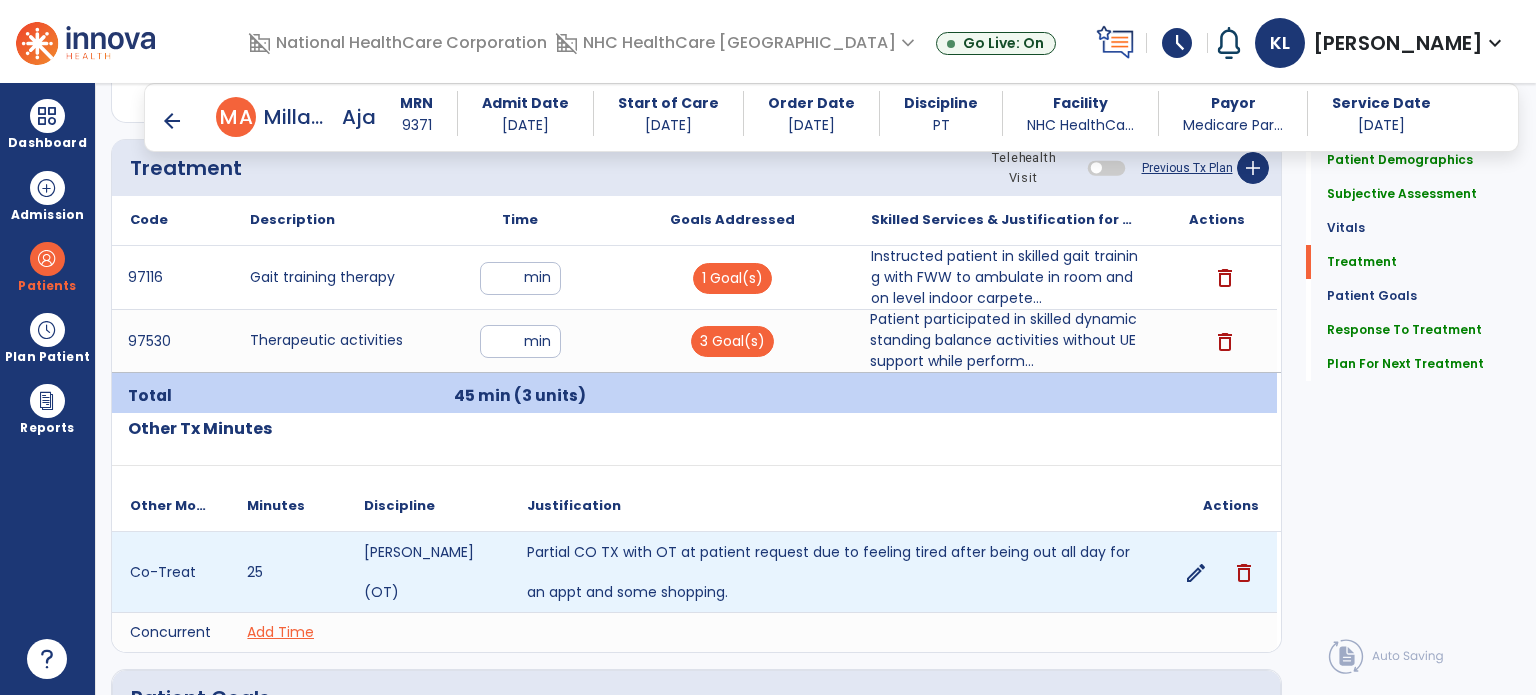 click on "edit" 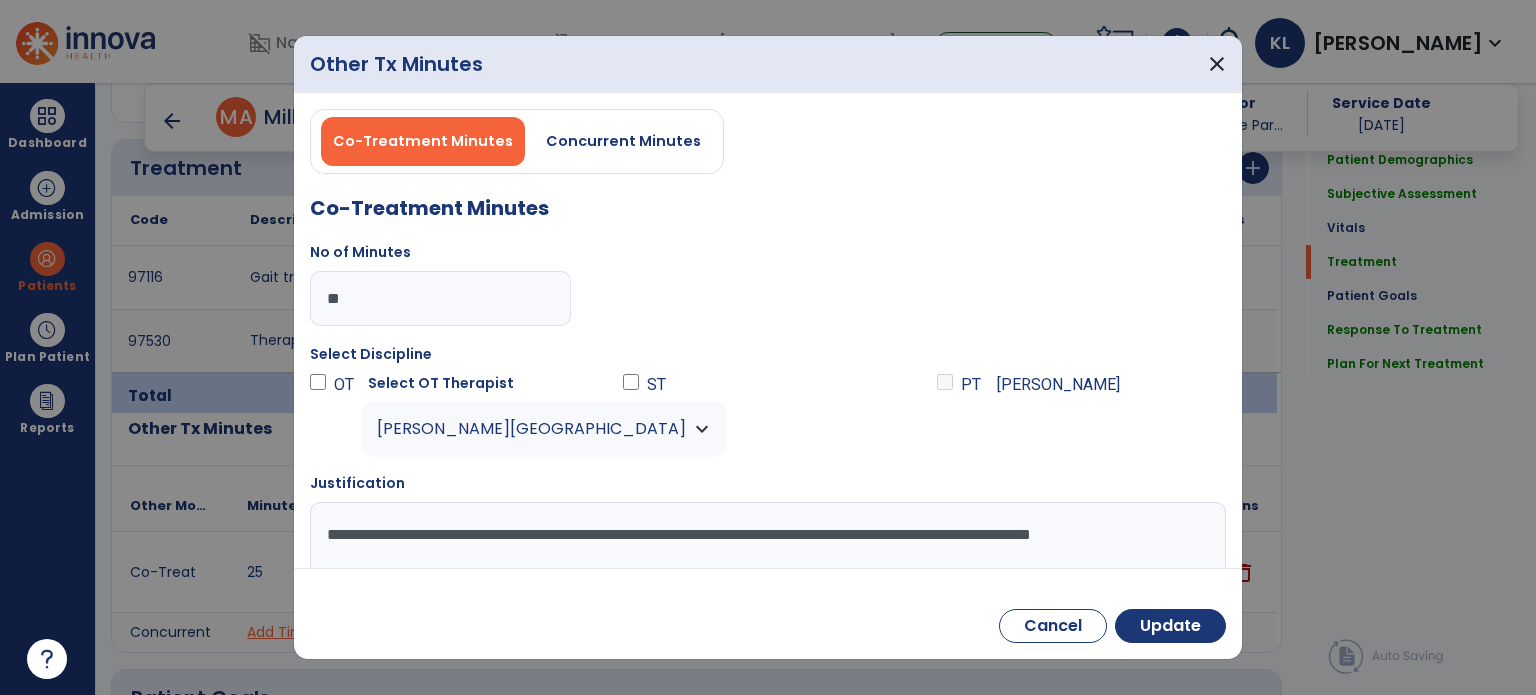 click on "**********" at bounding box center (766, 541) 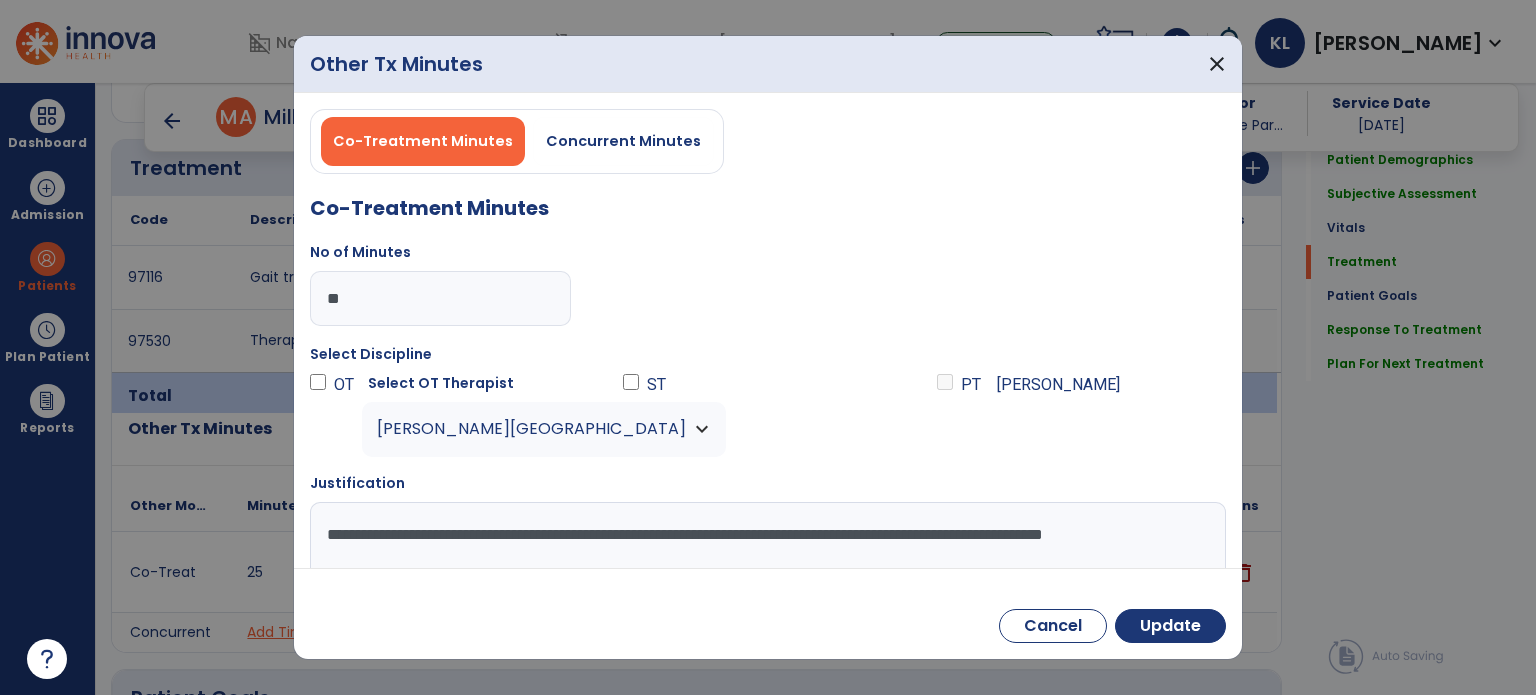 scroll, scrollTop: 1, scrollLeft: 0, axis: vertical 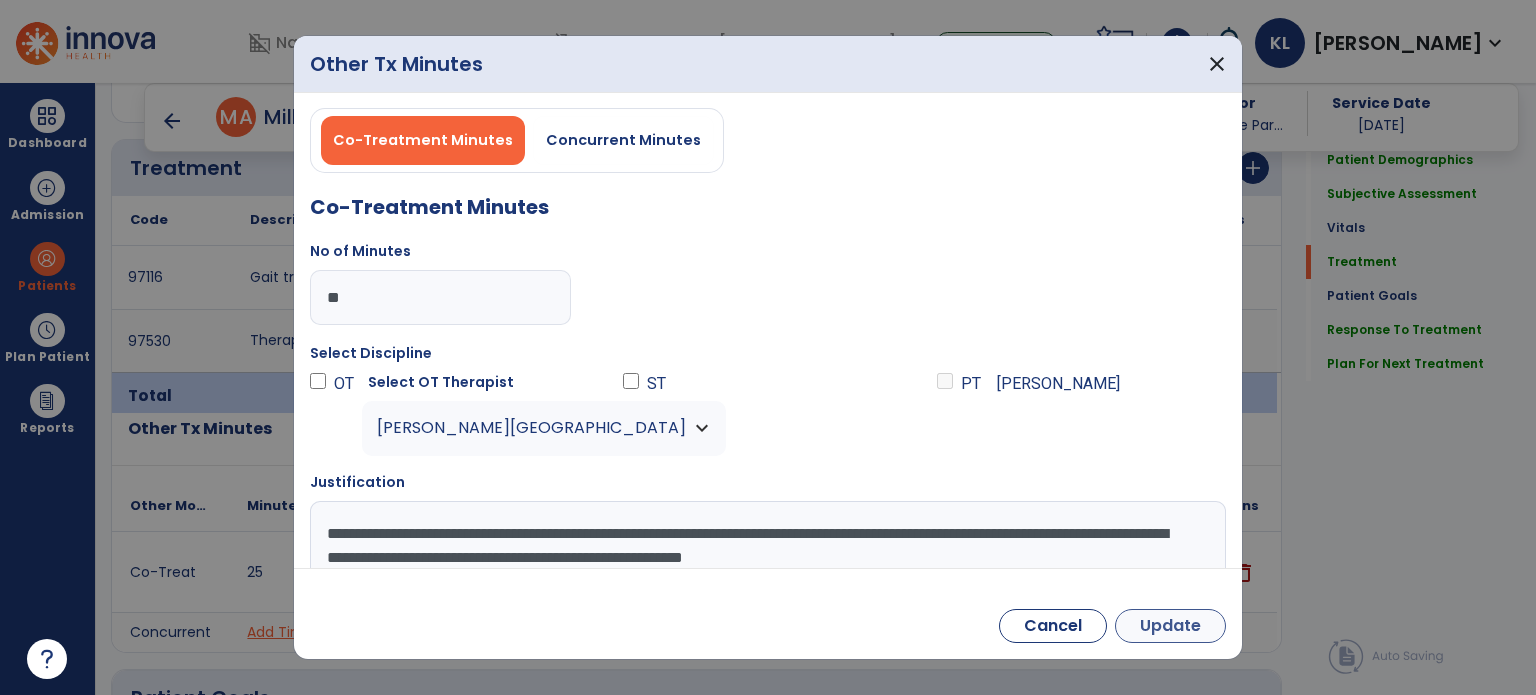 type on "**********" 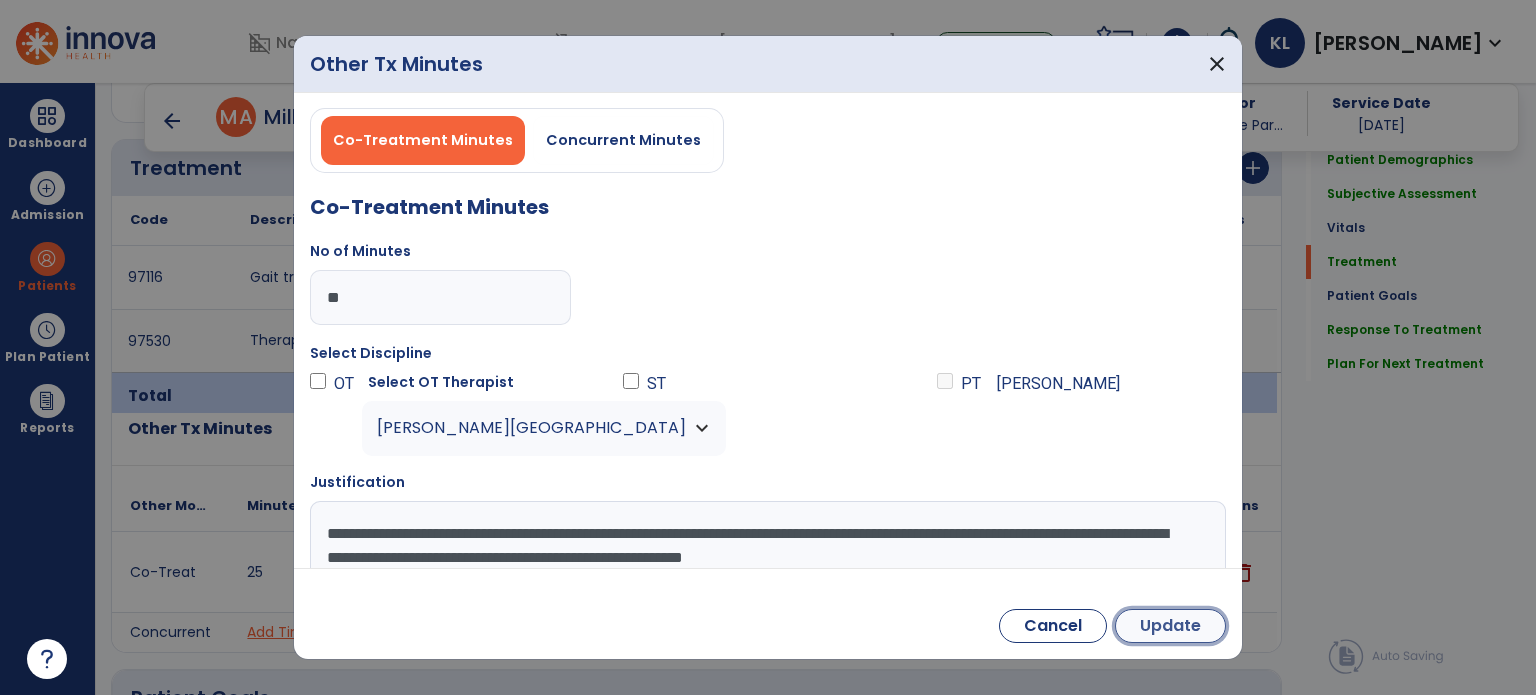 click on "Update" at bounding box center [1170, 626] 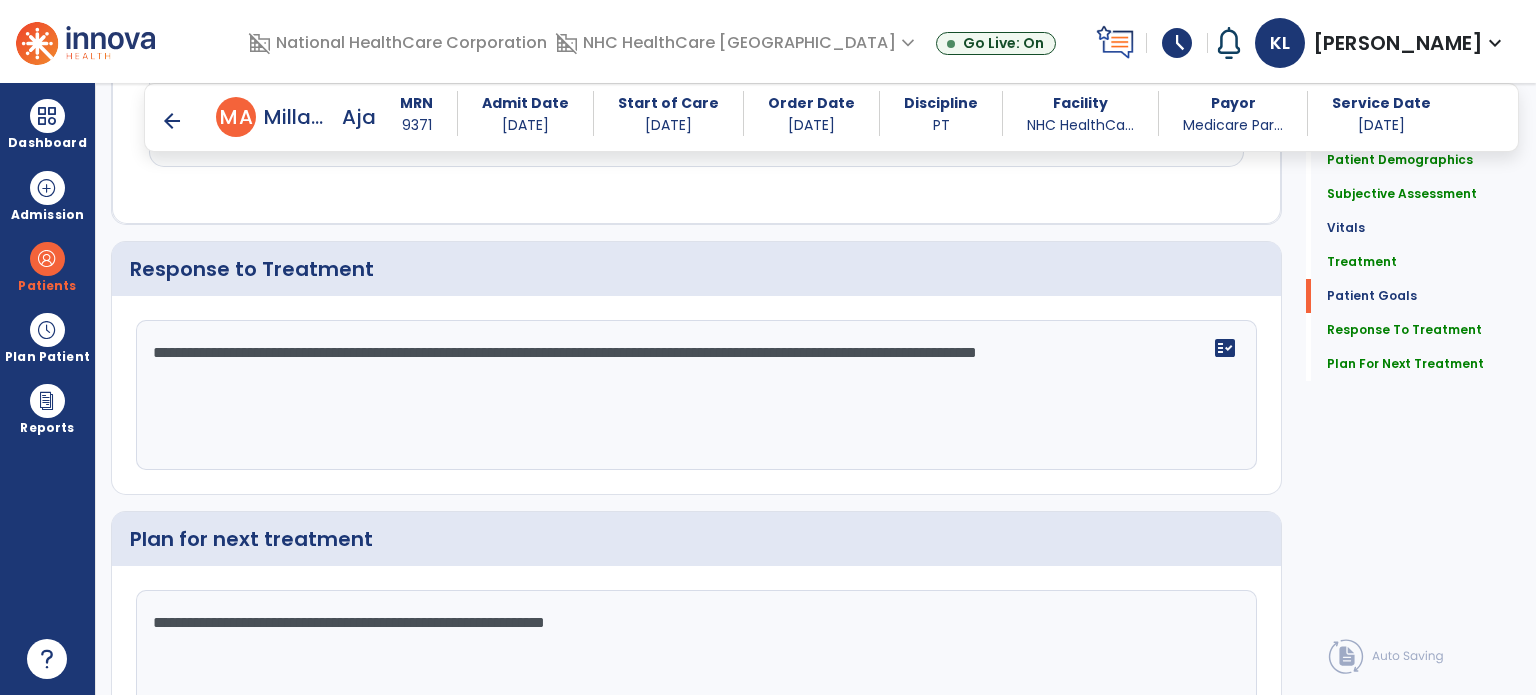 scroll, scrollTop: 2677, scrollLeft: 0, axis: vertical 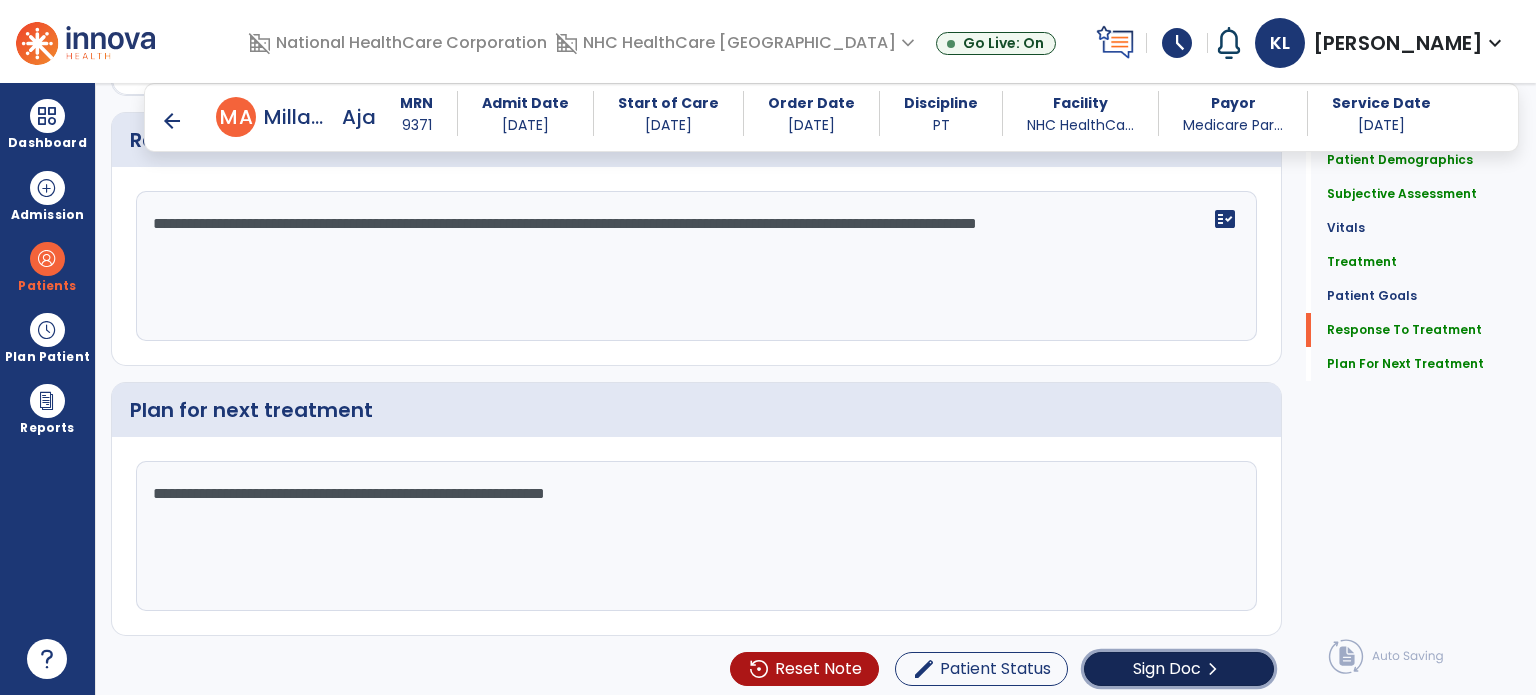 click on "Sign Doc  chevron_right" 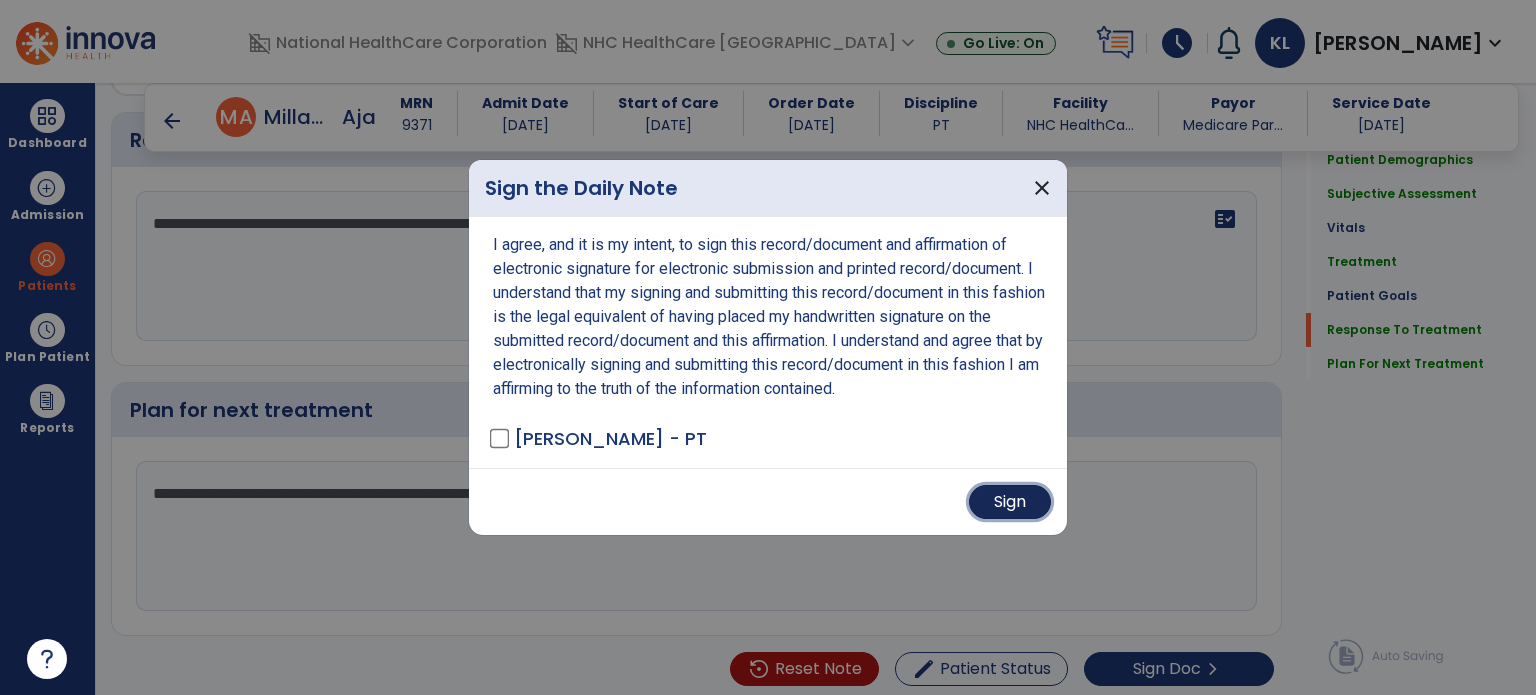 click on "Sign" at bounding box center [1010, 502] 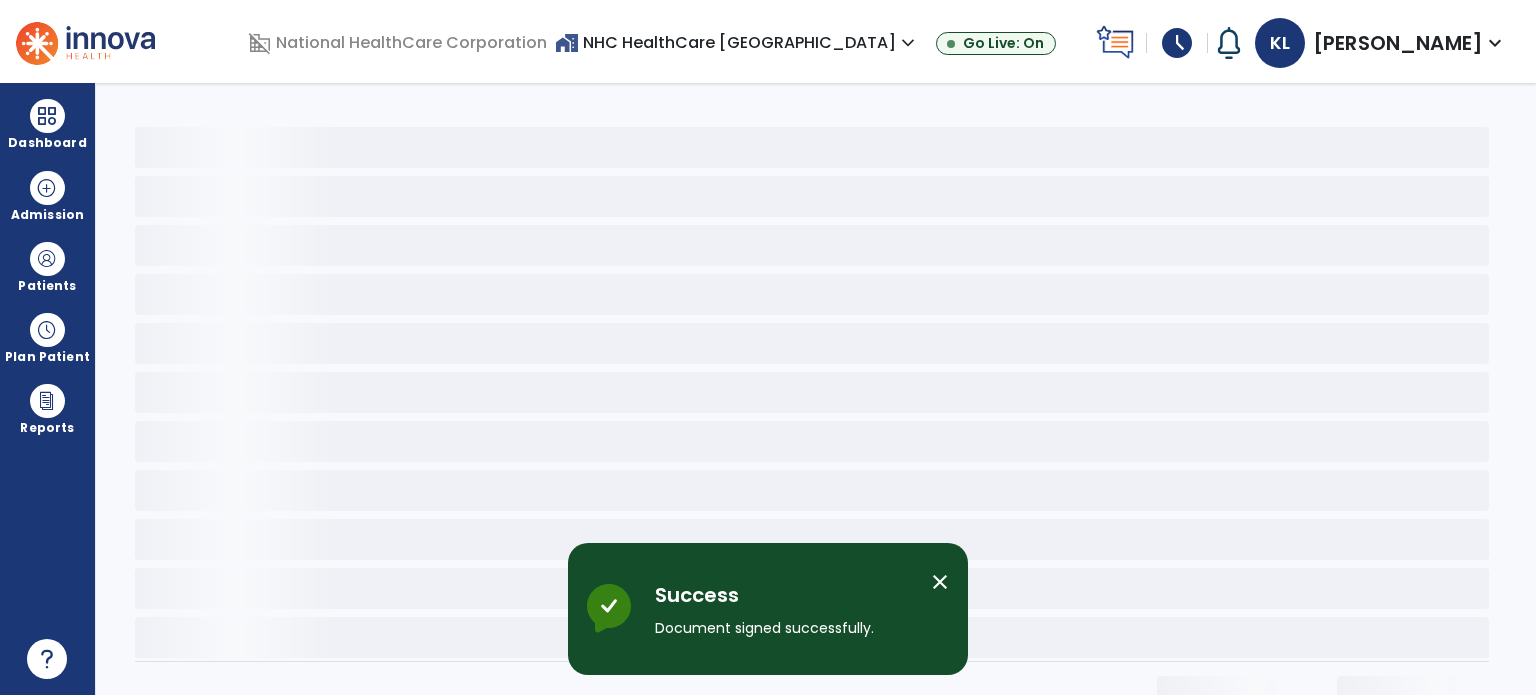 scroll, scrollTop: 0, scrollLeft: 0, axis: both 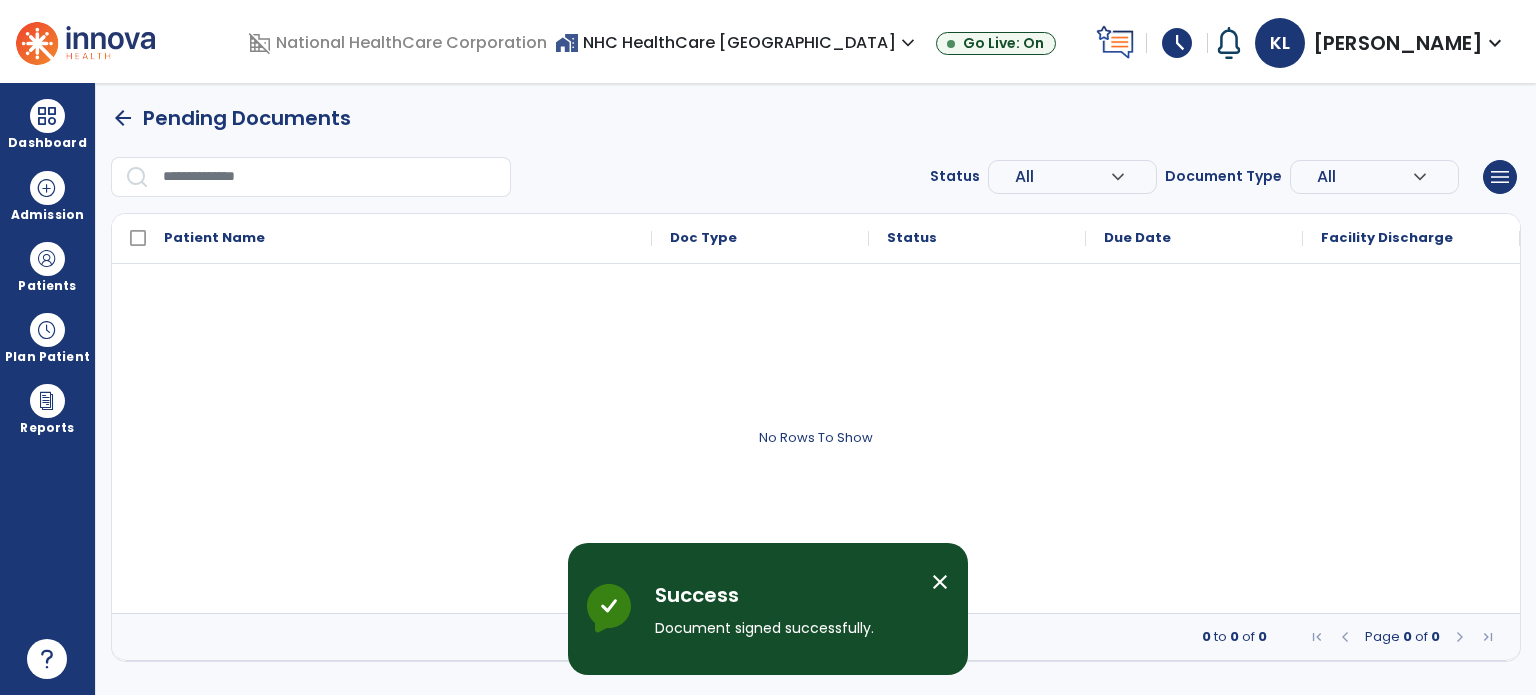 click on "schedule" at bounding box center (1177, 43) 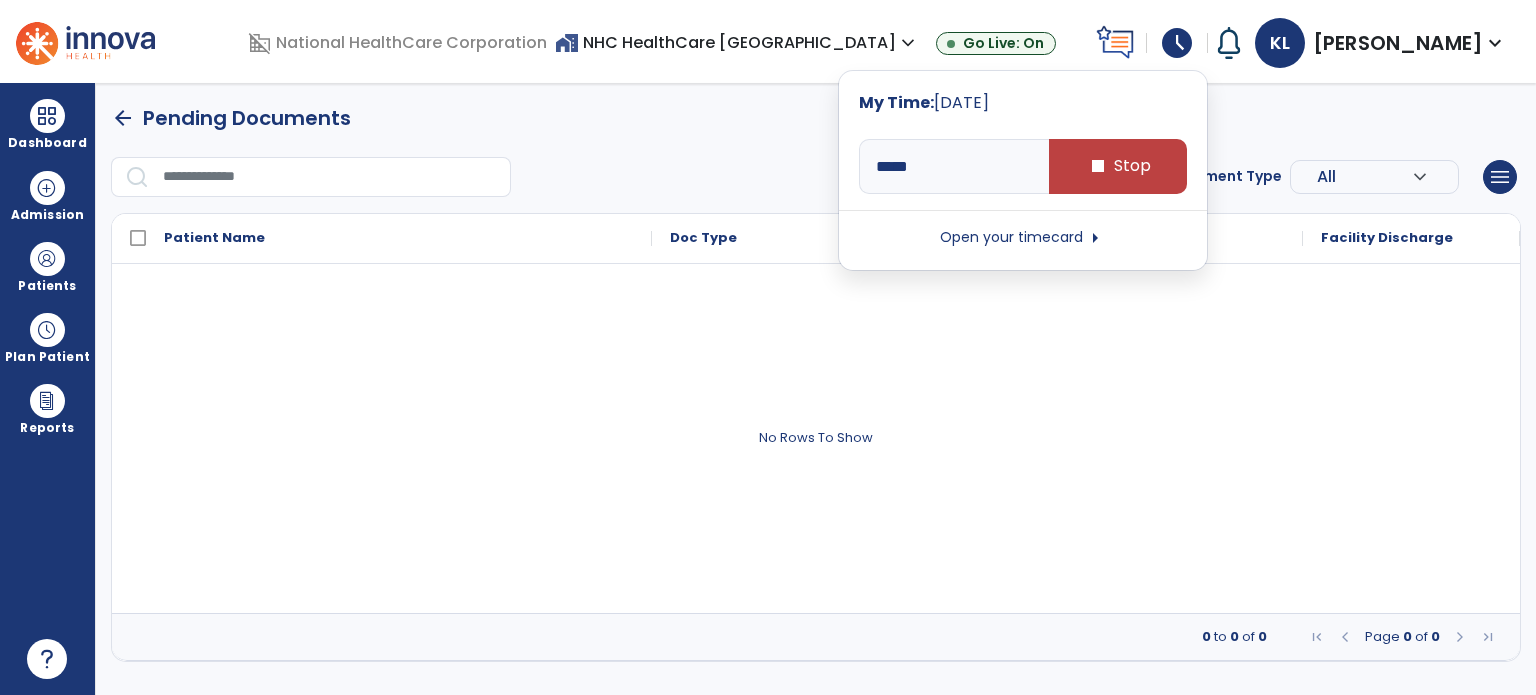 click on "arrow_back   Pending Documents  Status All  expand_more  ALL Due Past Due Incomplete Document Type All  expand_more  ALL Daily Note Progress Note Evaluation Discharge Note Recertification  menu   Export List   Print List
Patient Name
Doc Type
Status 0" at bounding box center (816, 382) 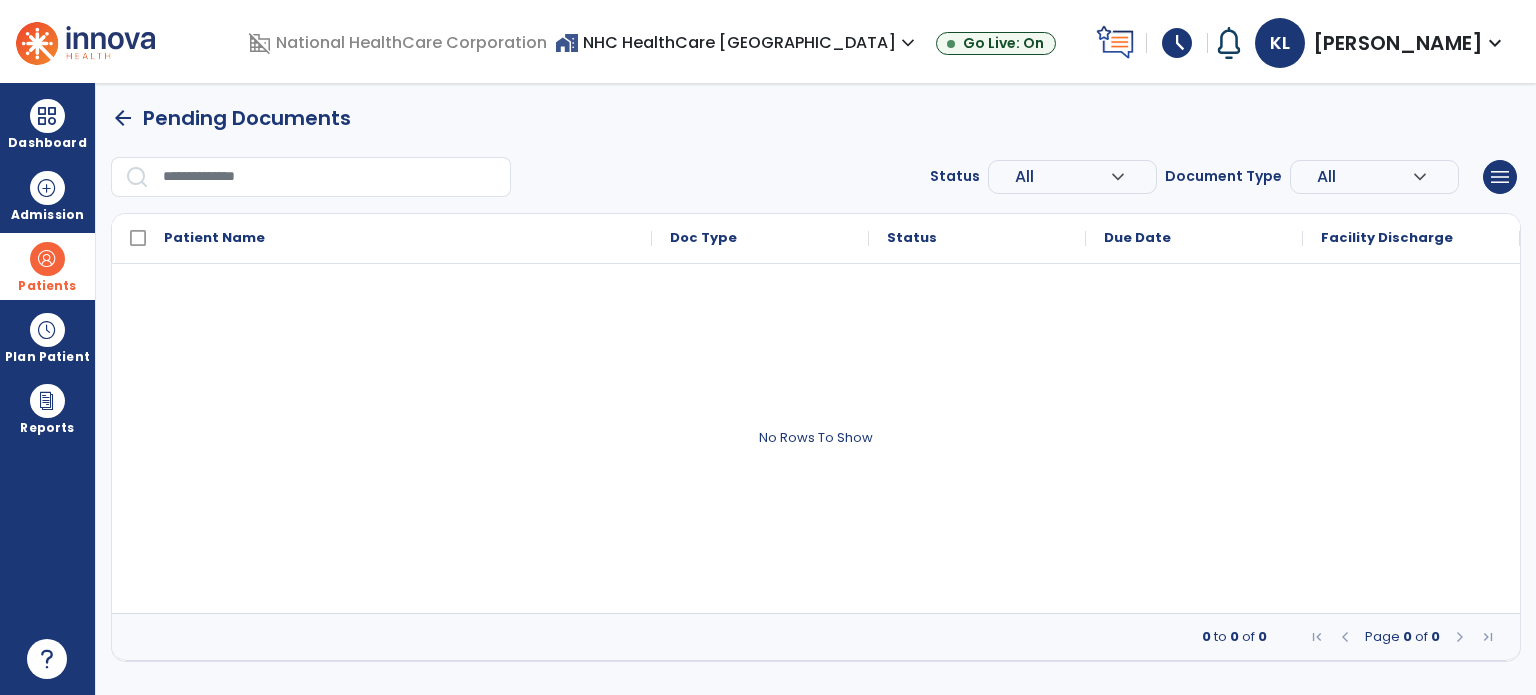 click on "Patients" at bounding box center (47, 286) 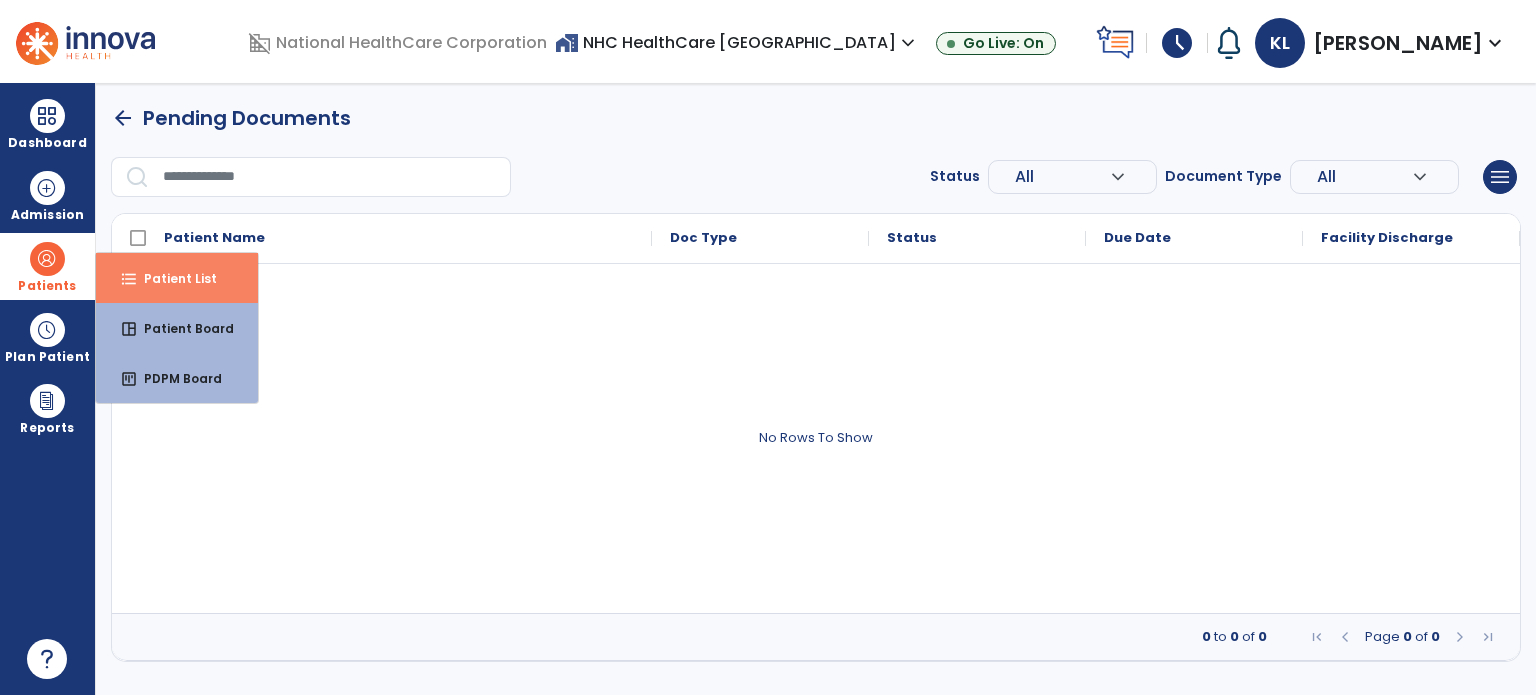 click on "format_list_bulleted  Patient List" at bounding box center [177, 278] 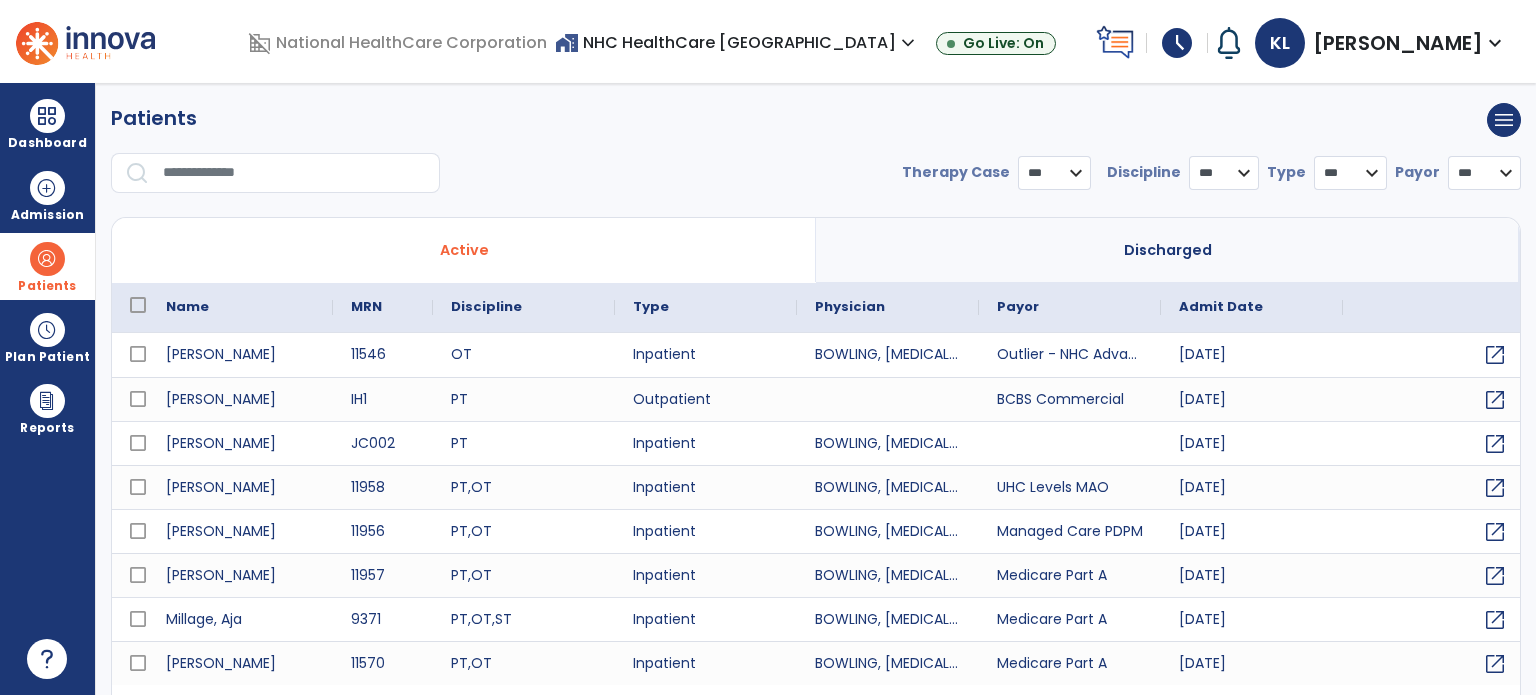 select on "***" 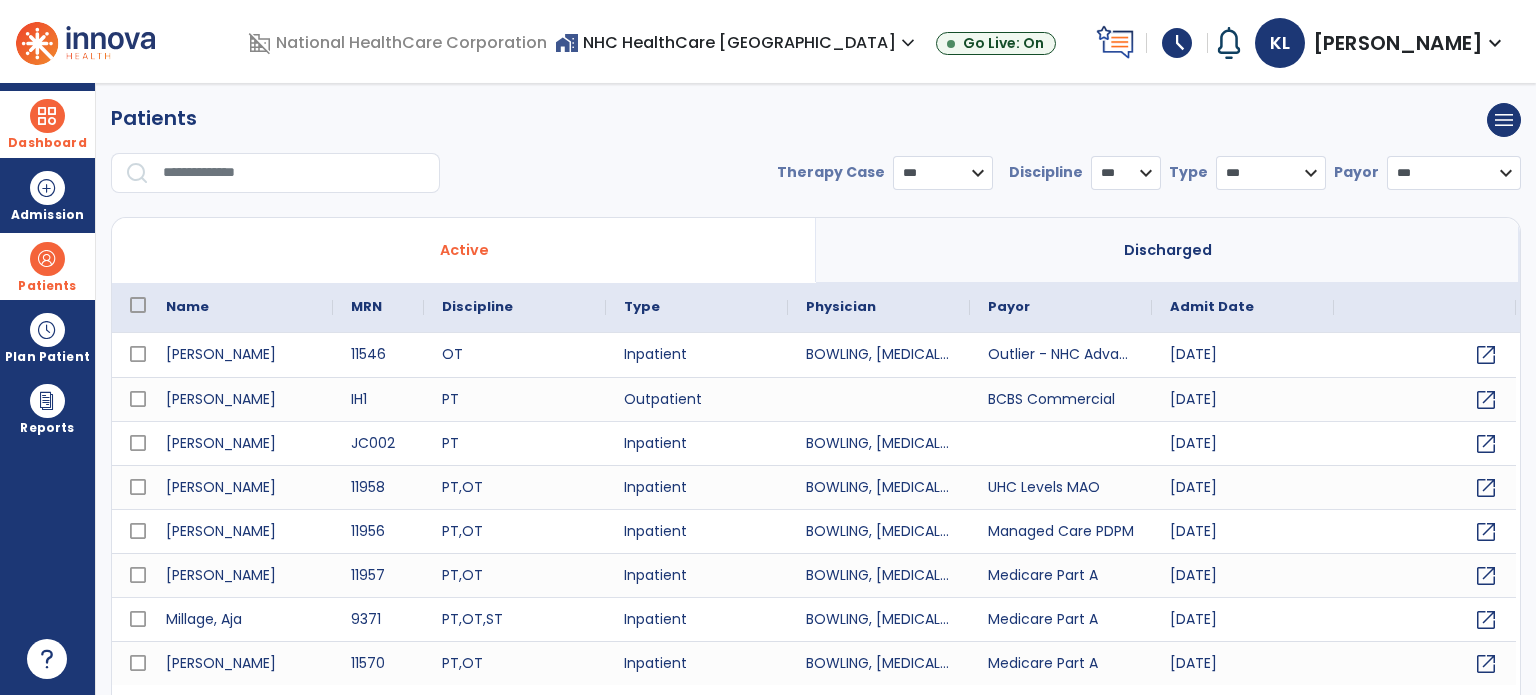 click on "Dashboard" at bounding box center [47, 143] 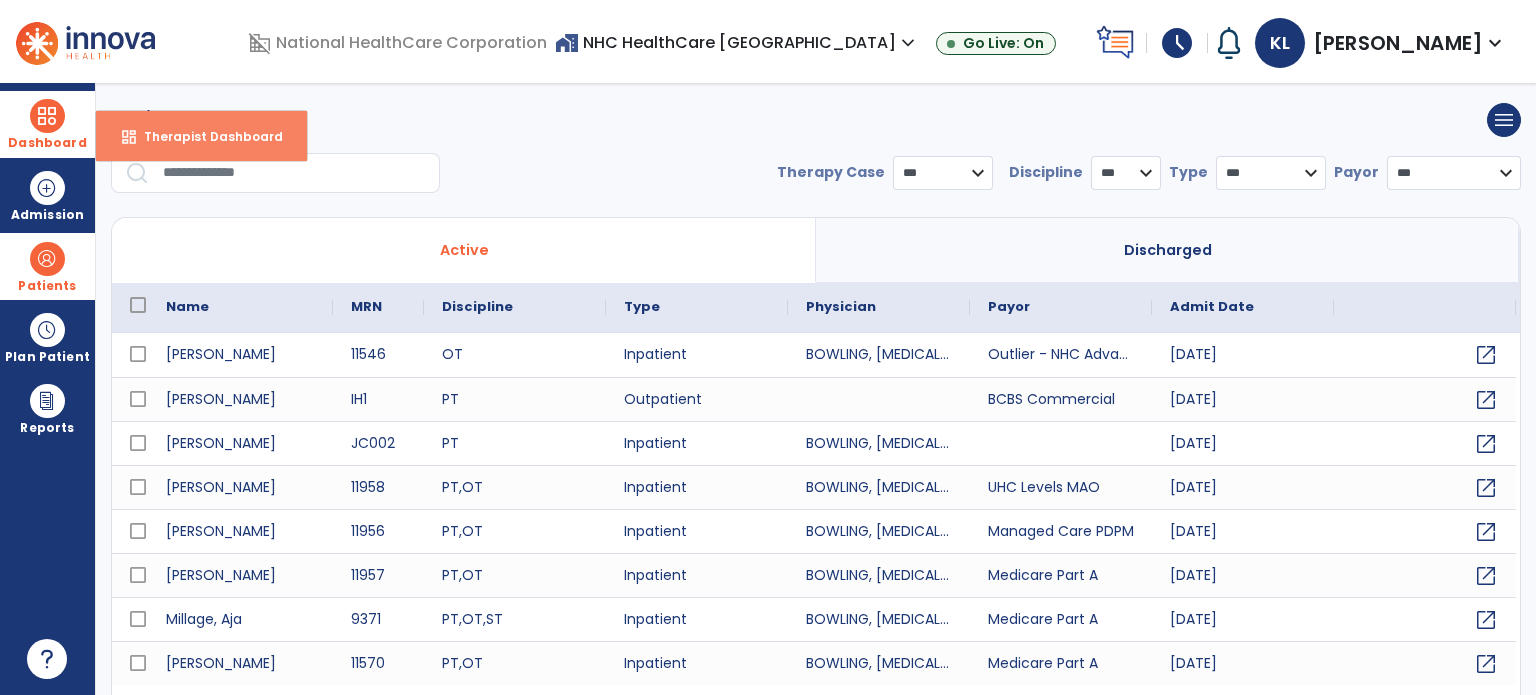 click on "Therapist Dashboard" at bounding box center (205, 136) 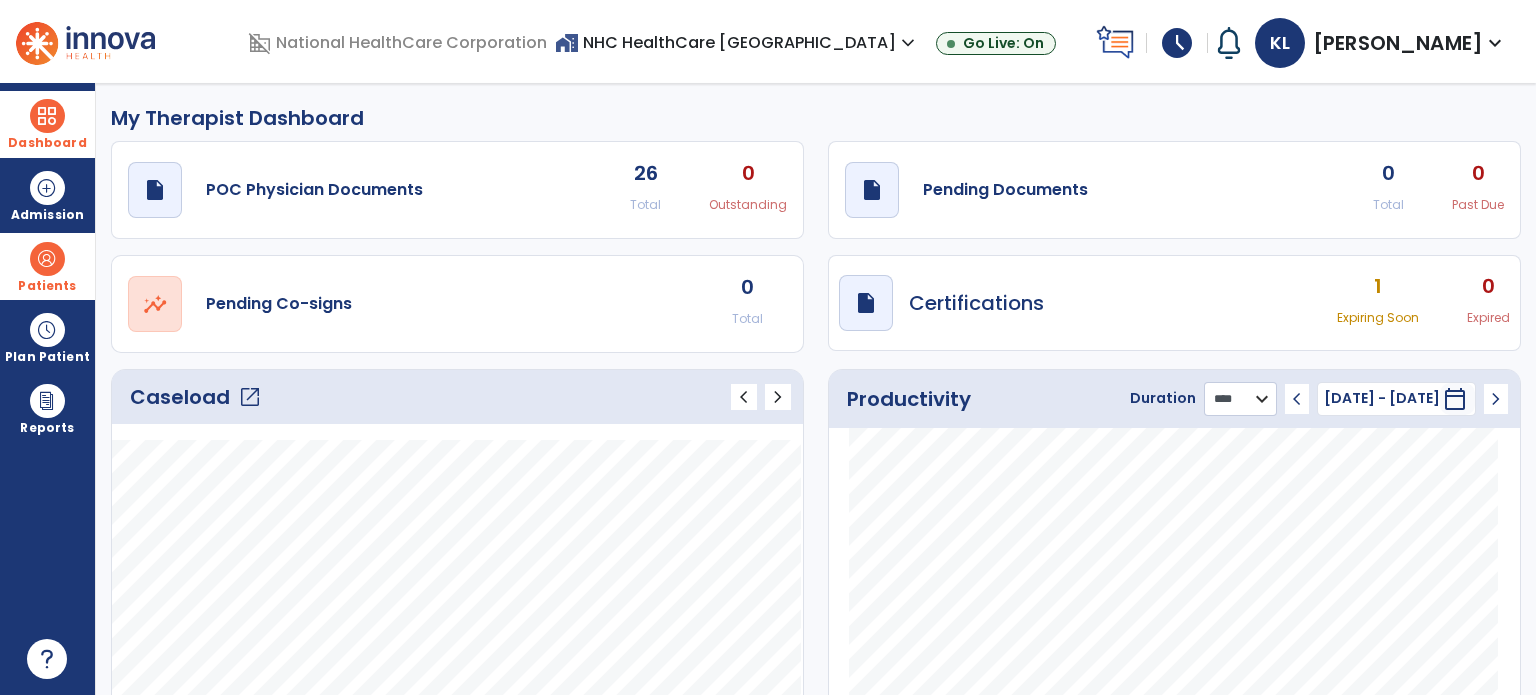 click on "******** **** ***" 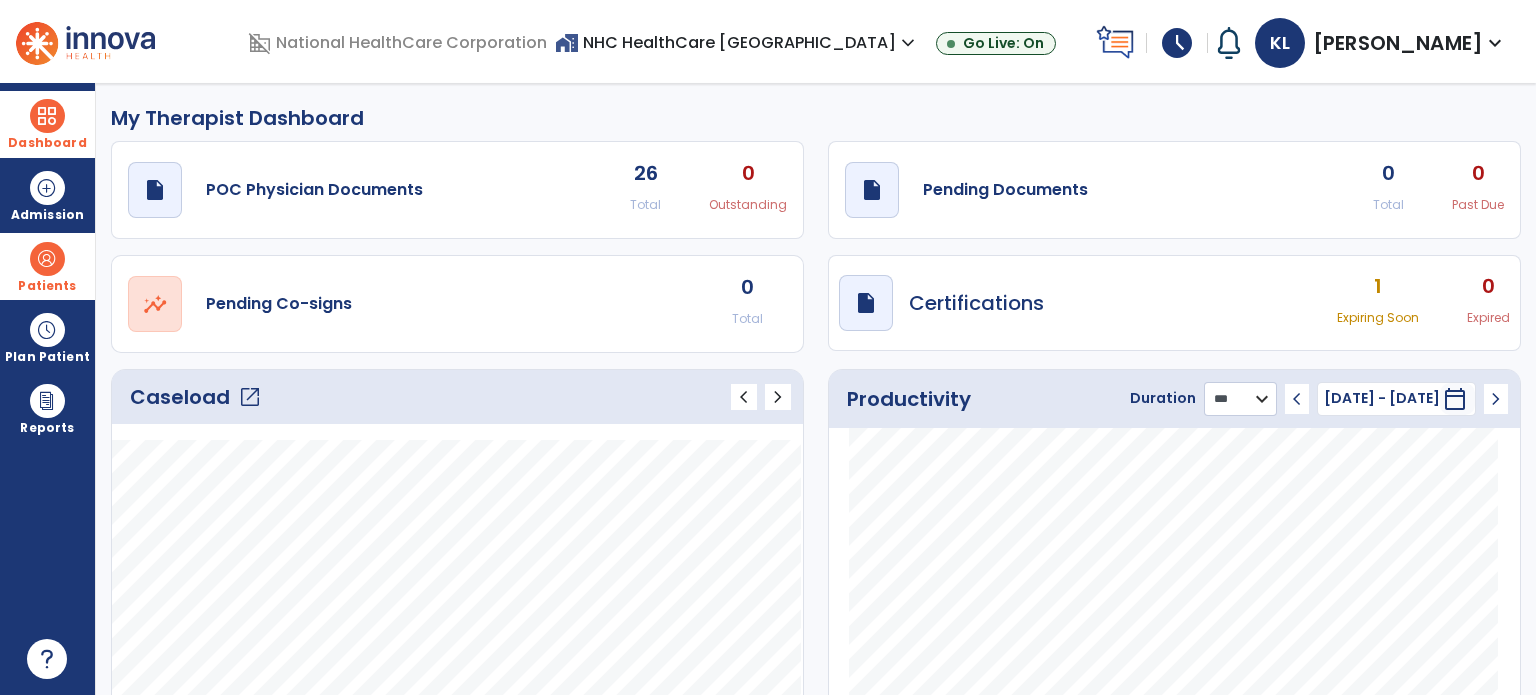 click on "******** **** ***" 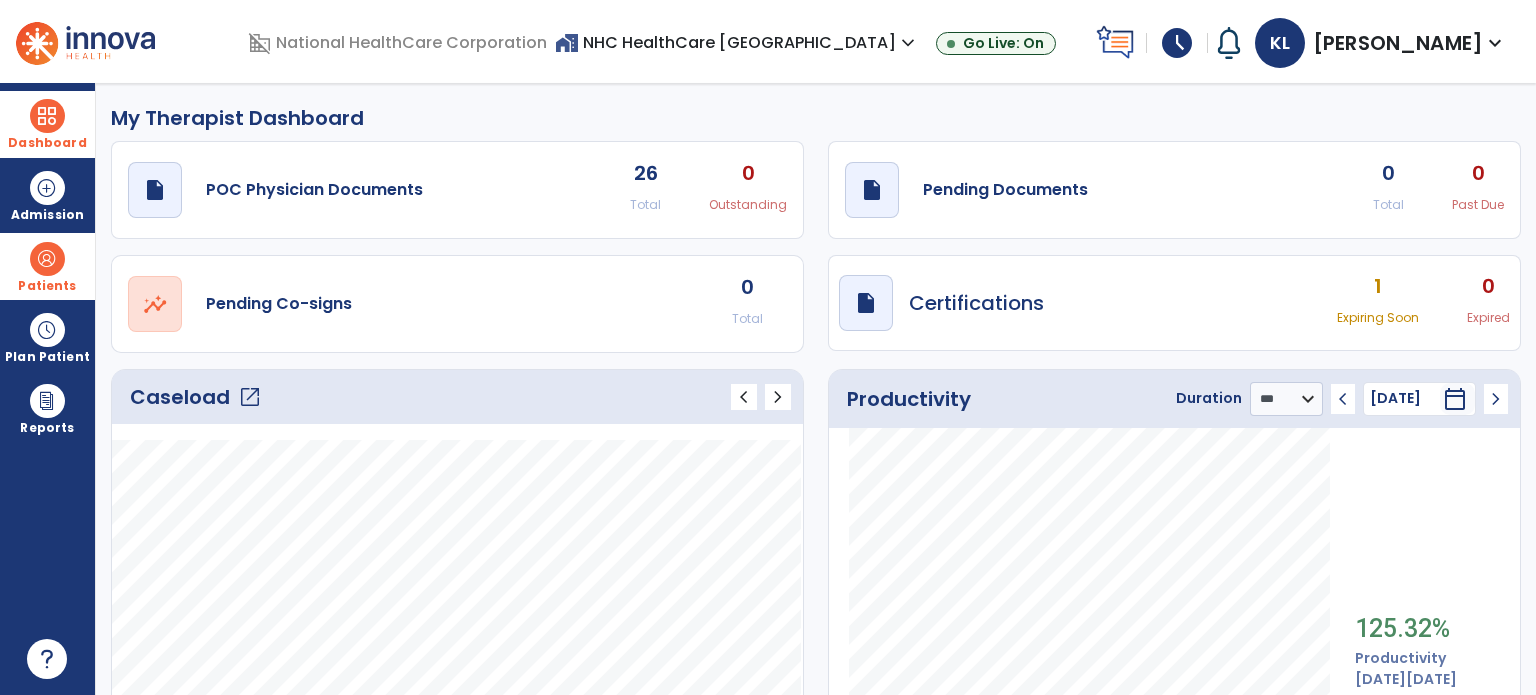 click on "schedule" at bounding box center [1177, 43] 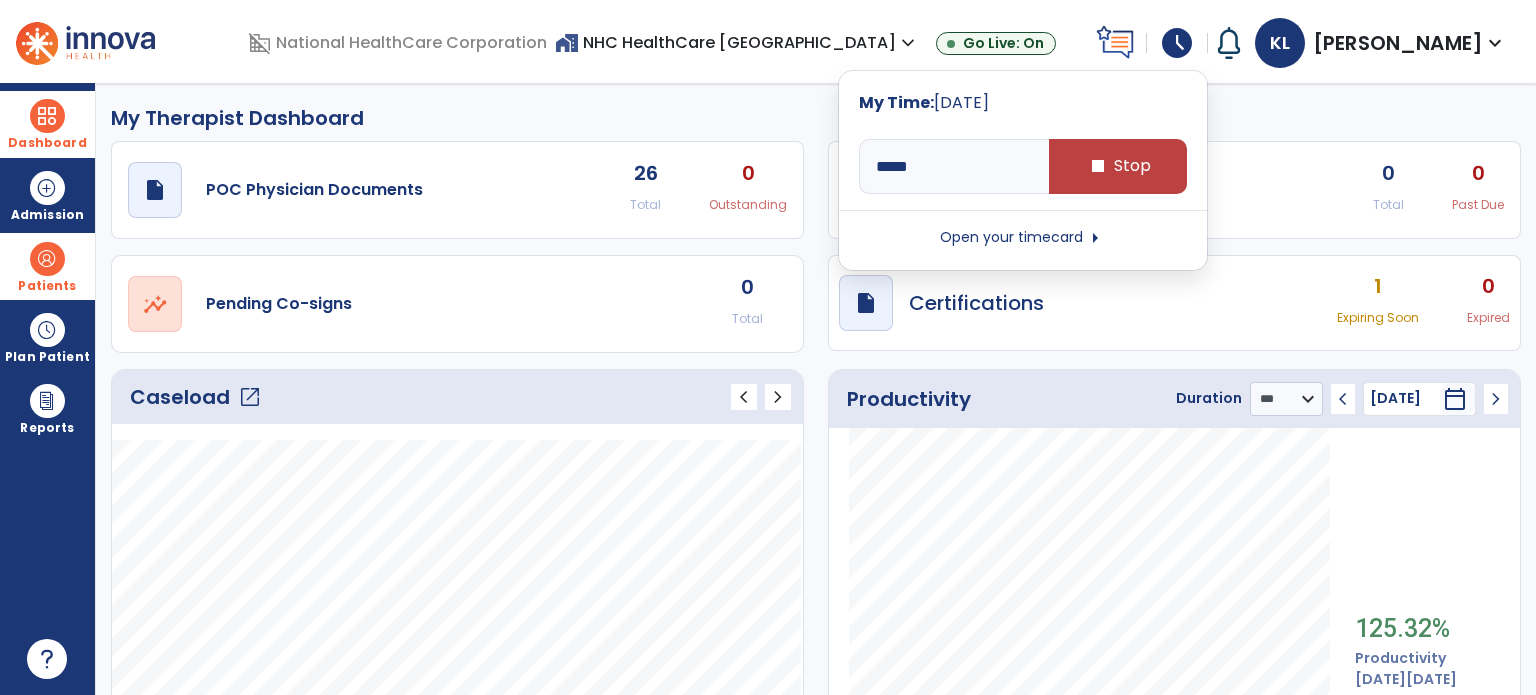 click on "draft   open_in_new  Pending Documents 0 Total 0 Past Due" 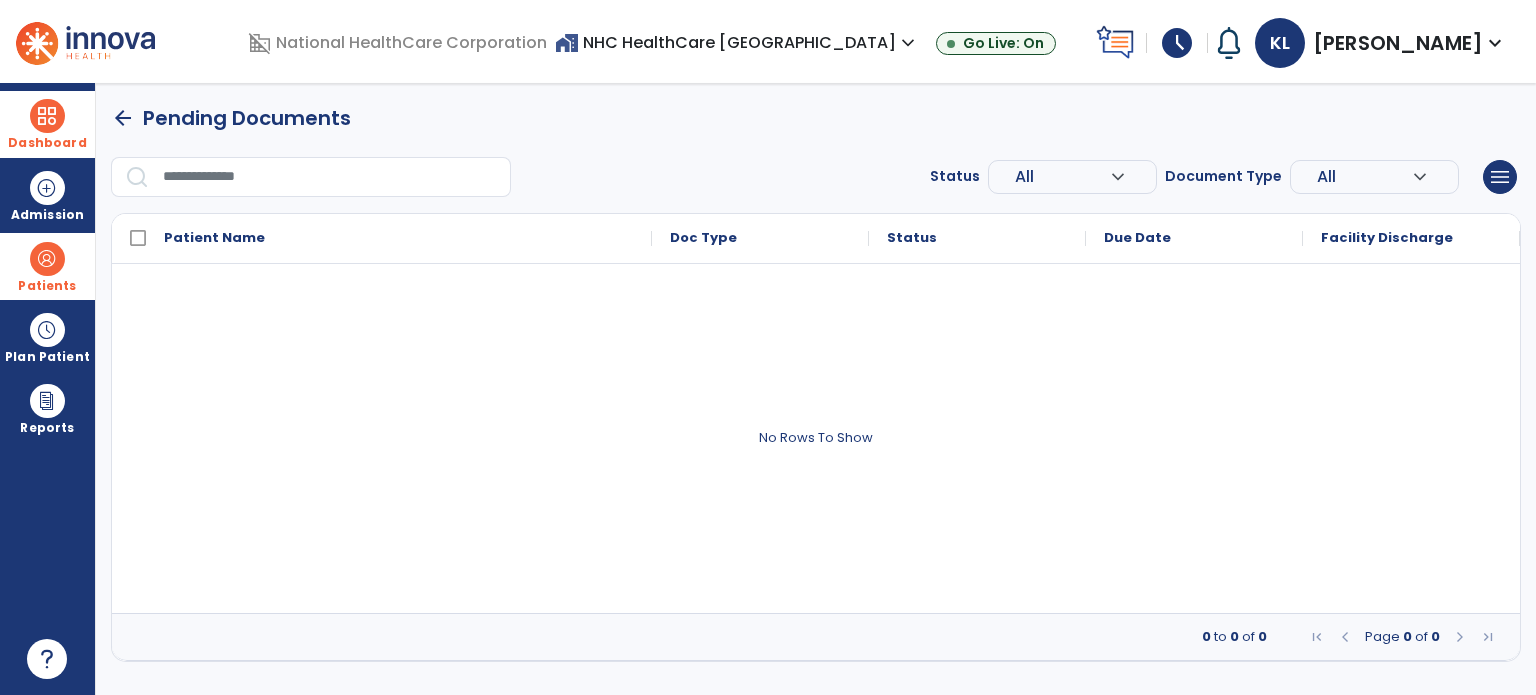 click on "schedule" at bounding box center [1177, 43] 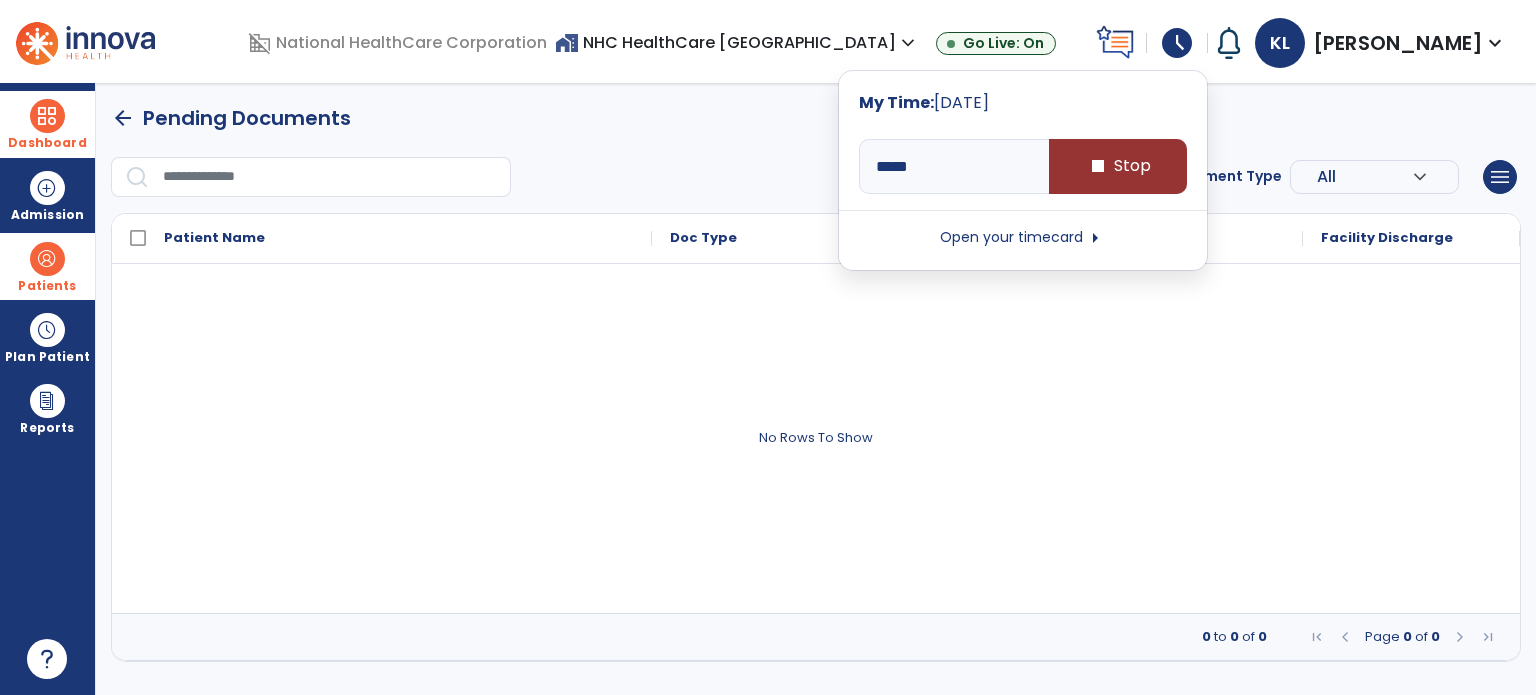 click on "stop" at bounding box center (1098, 166) 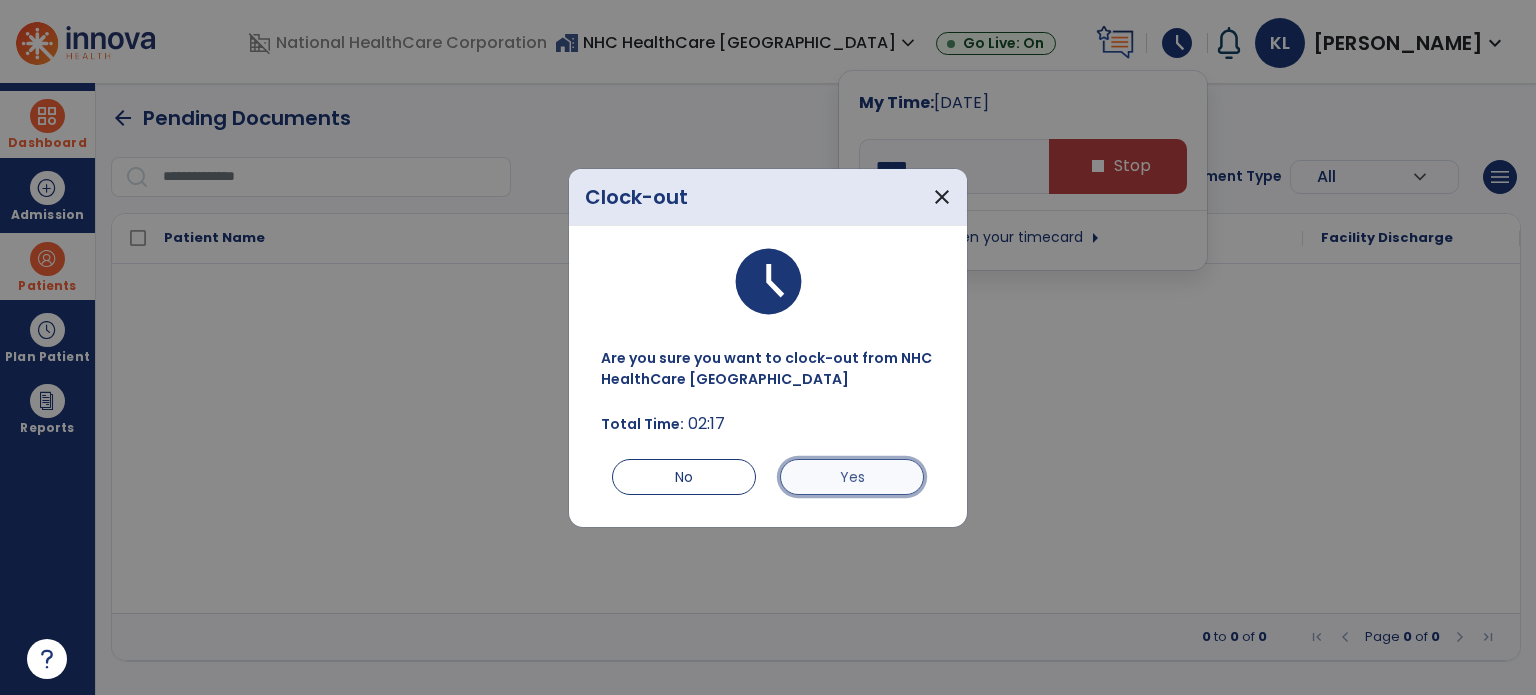 click on "Yes" at bounding box center (852, 477) 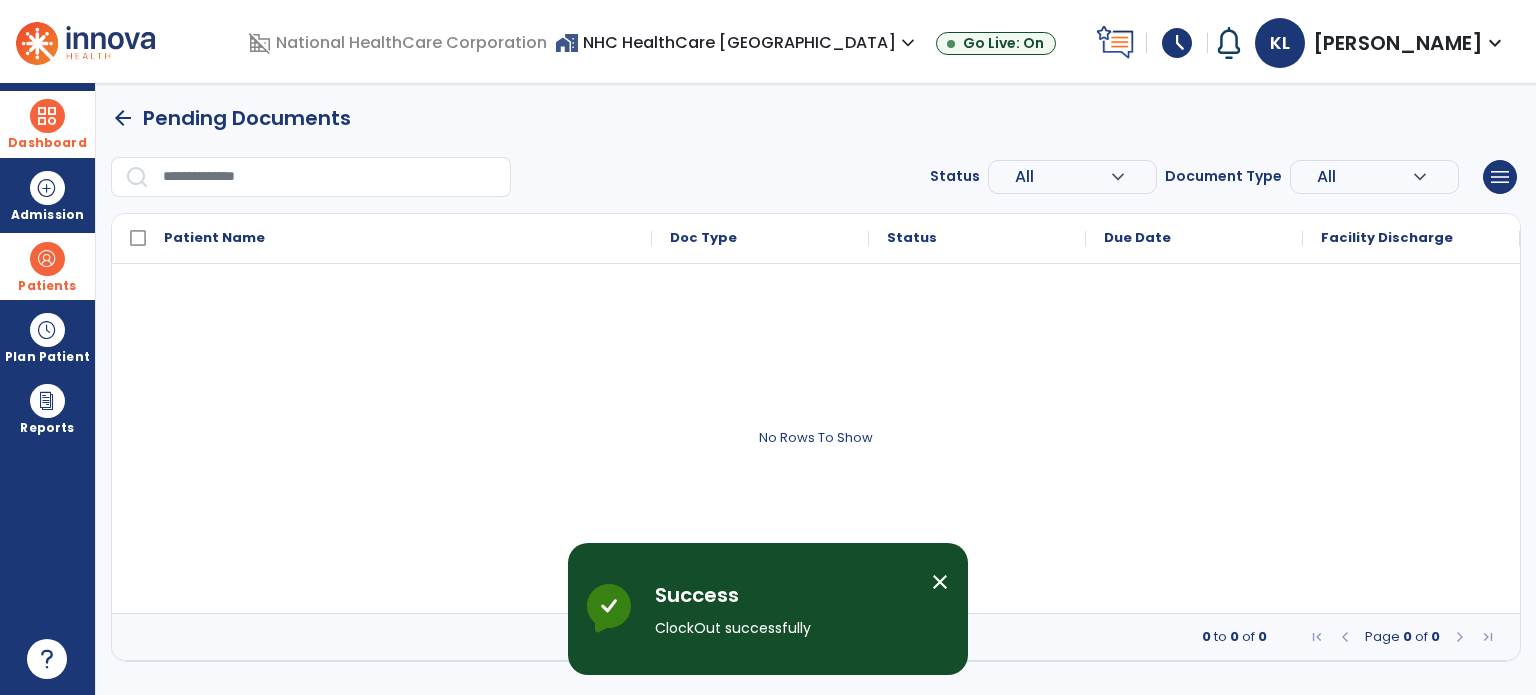 click on "Dashboard" at bounding box center (47, 143) 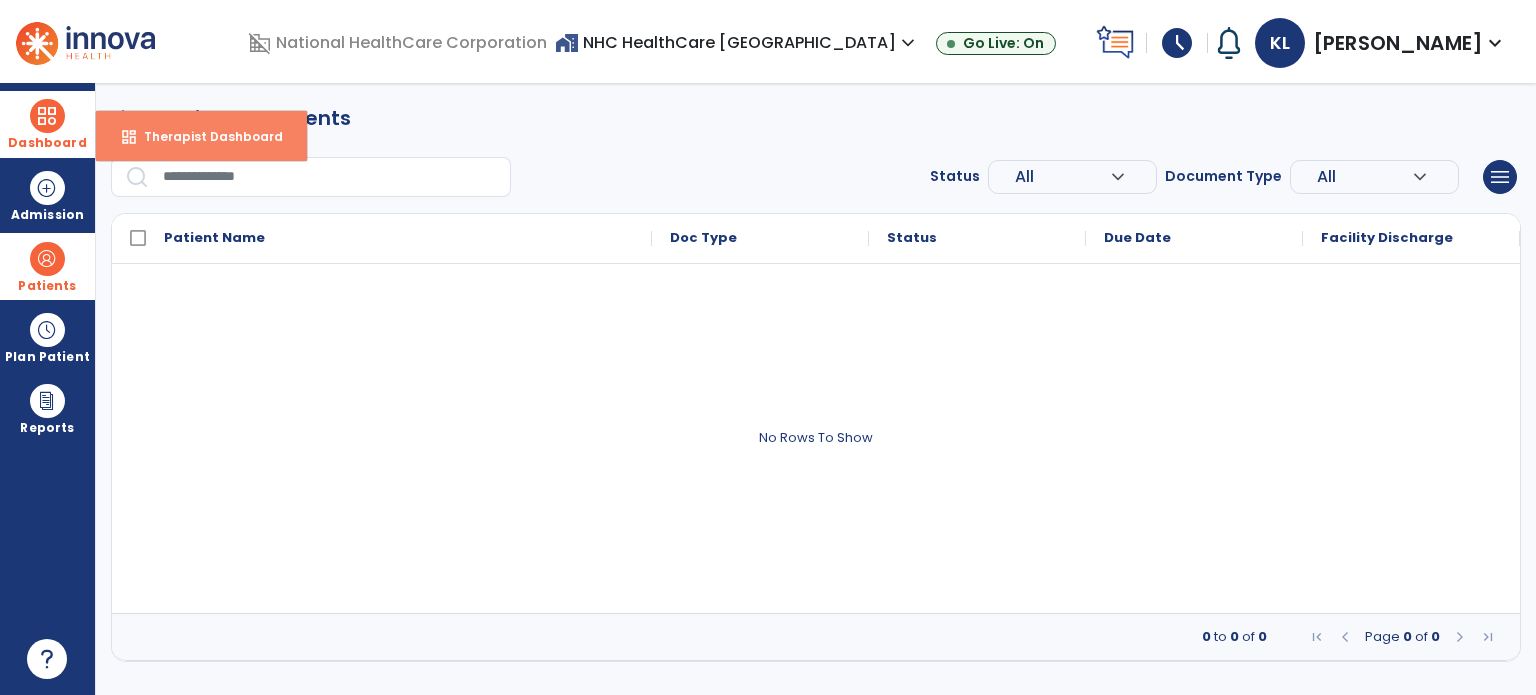 click on "dashboard  Therapist Dashboard" at bounding box center (201, 136) 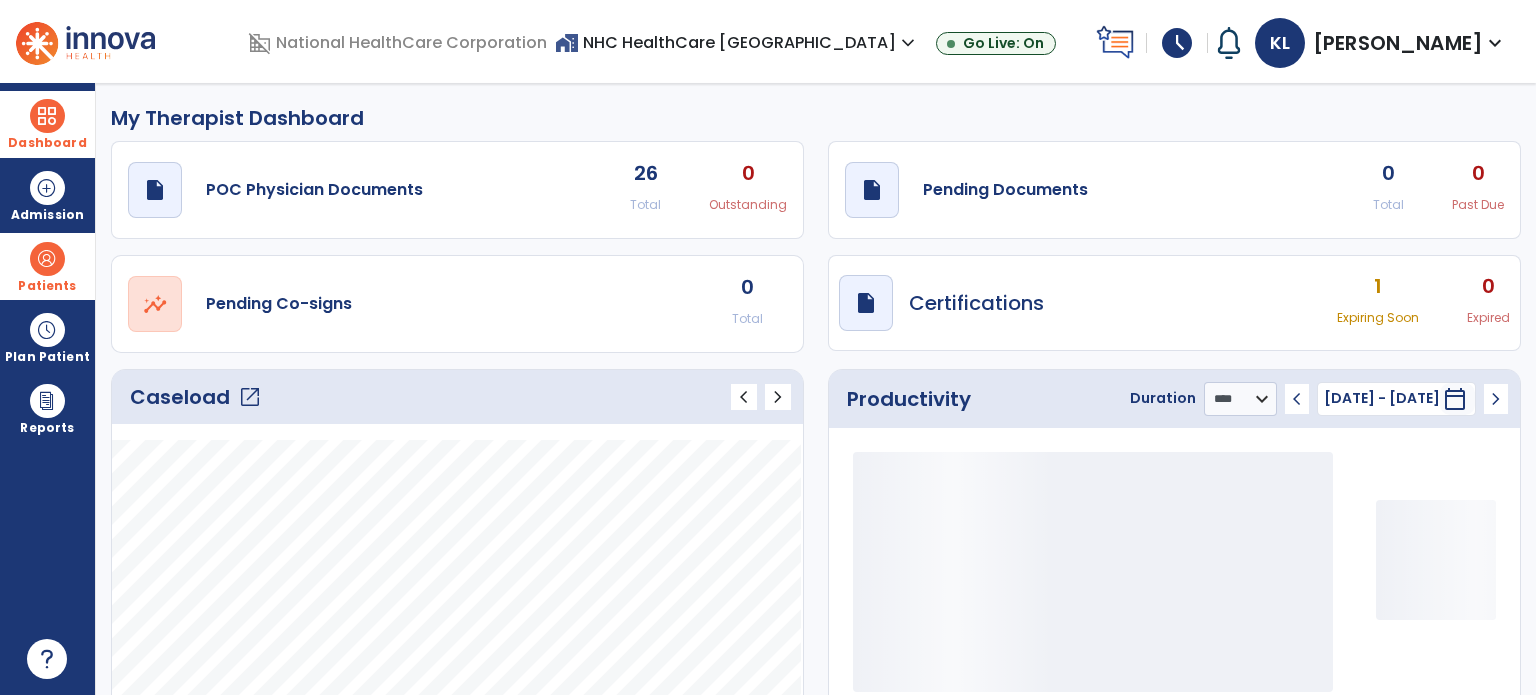 click on "schedule" at bounding box center (1177, 43) 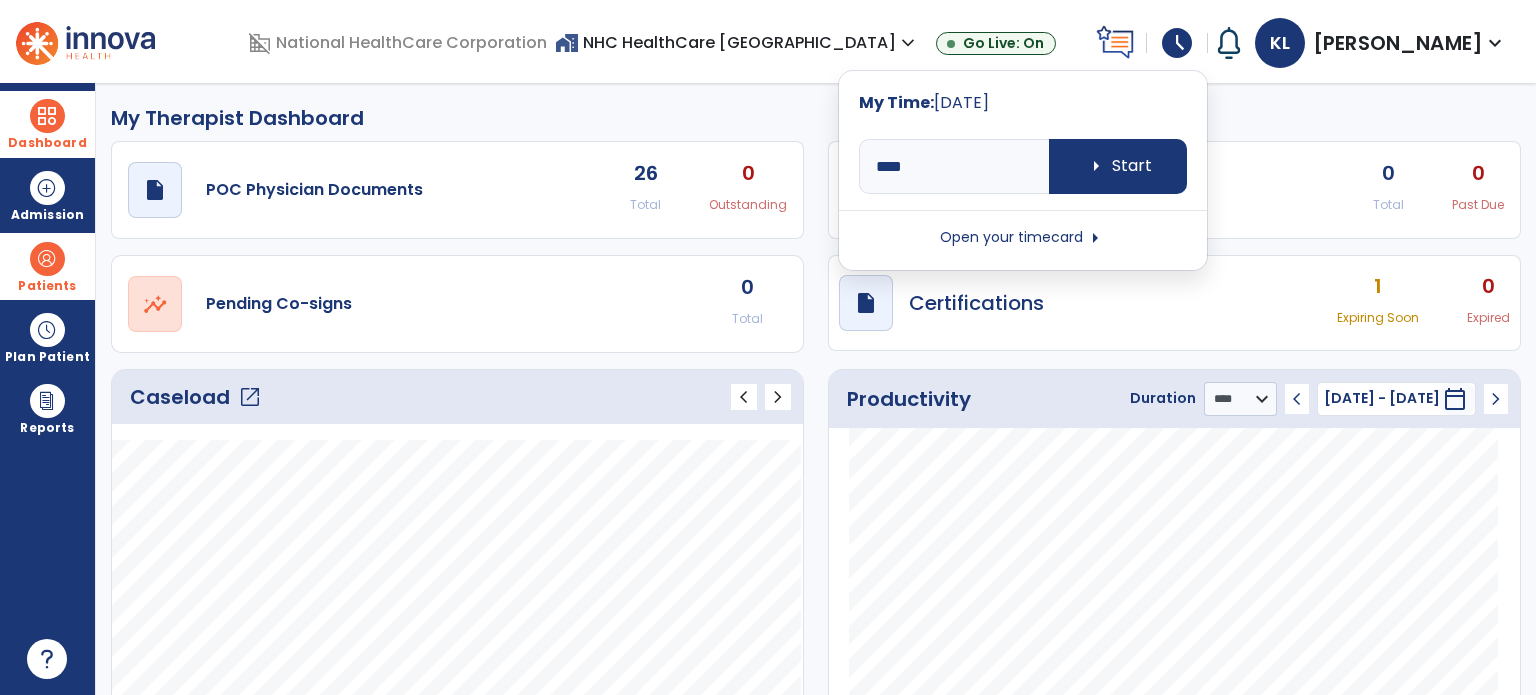 click on "Open your timecard  arrow_right" at bounding box center [1023, 238] 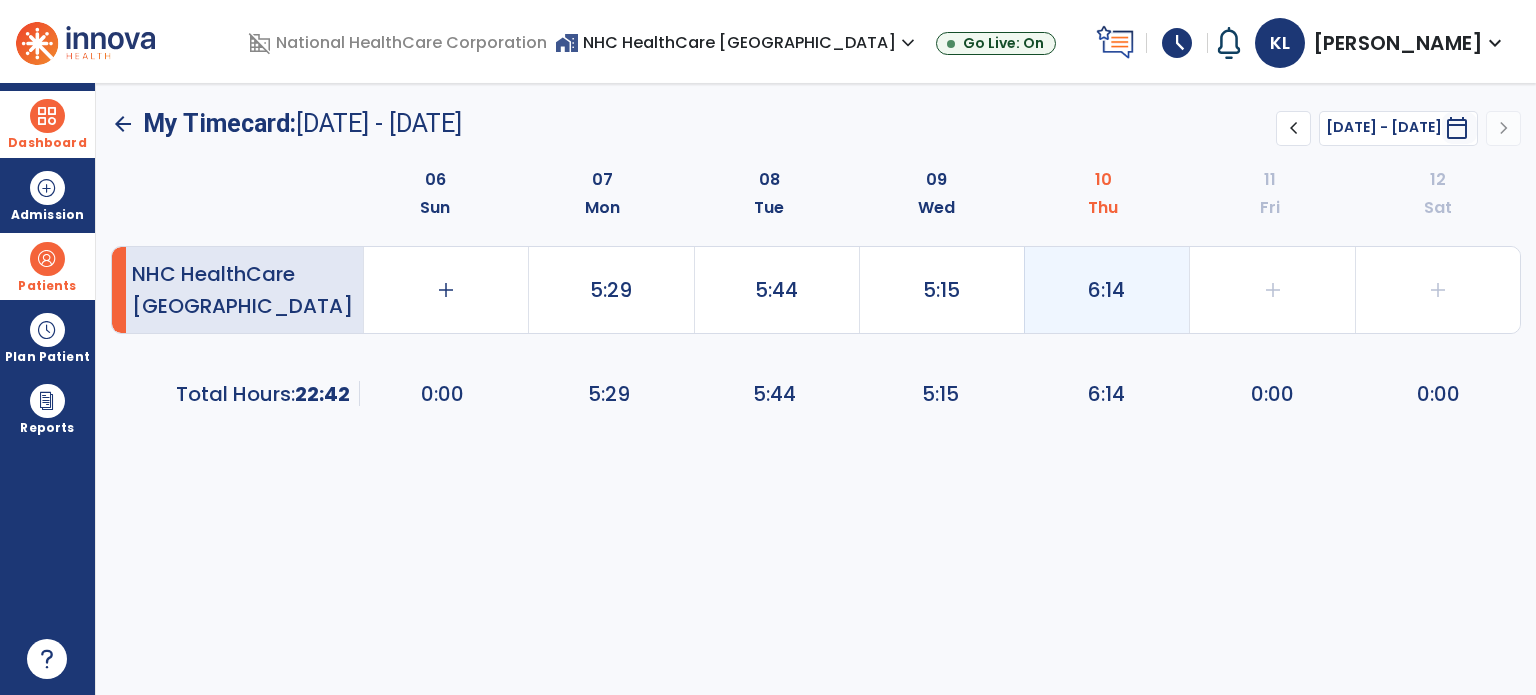 click on "6:14" 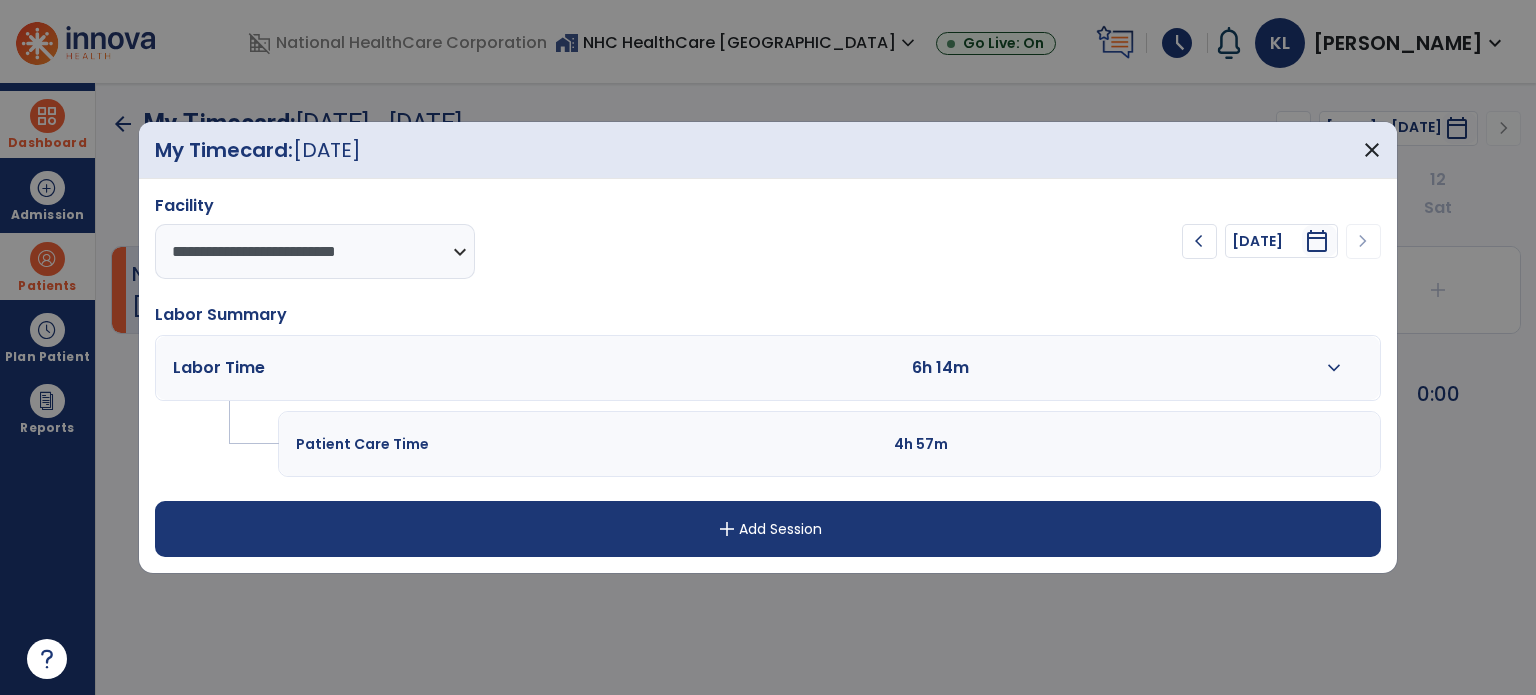 click on "expand_more" at bounding box center [1334, 368] 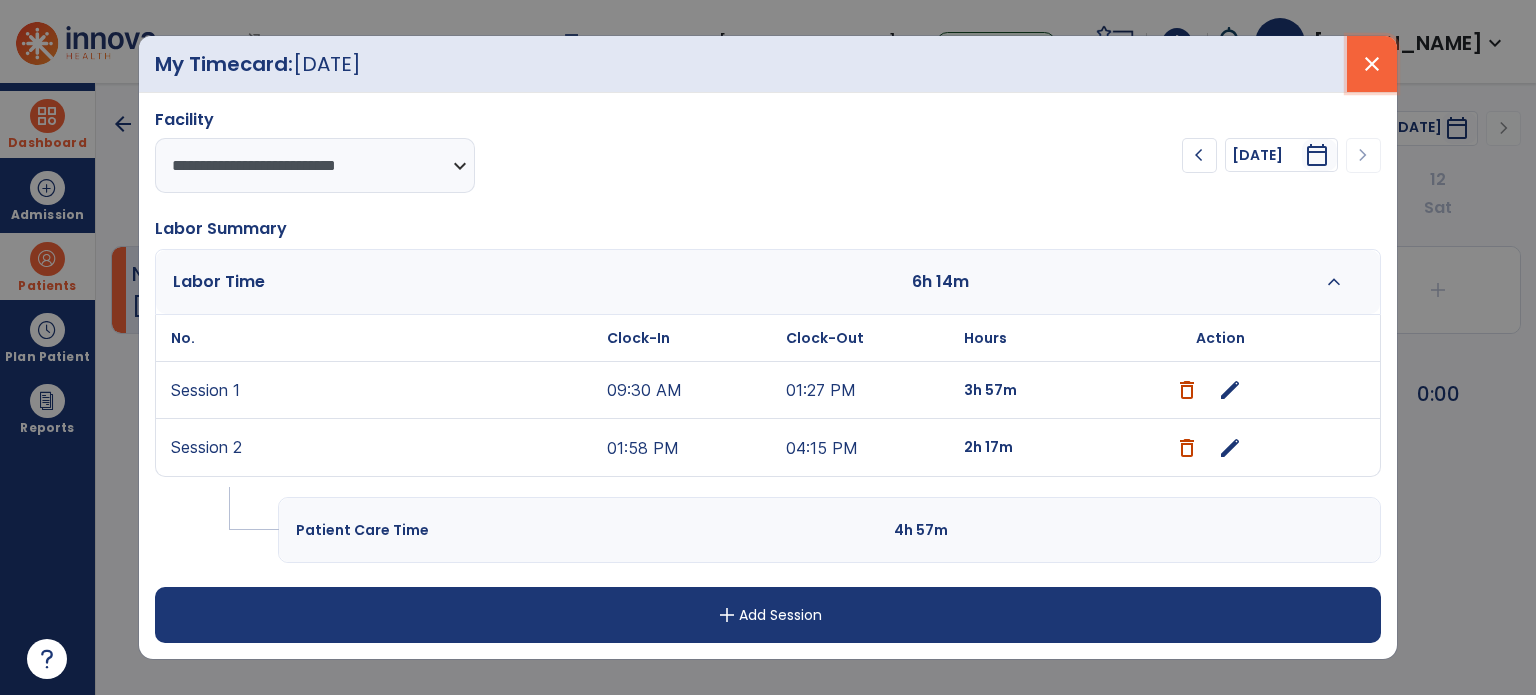 click on "close" at bounding box center [1372, 64] 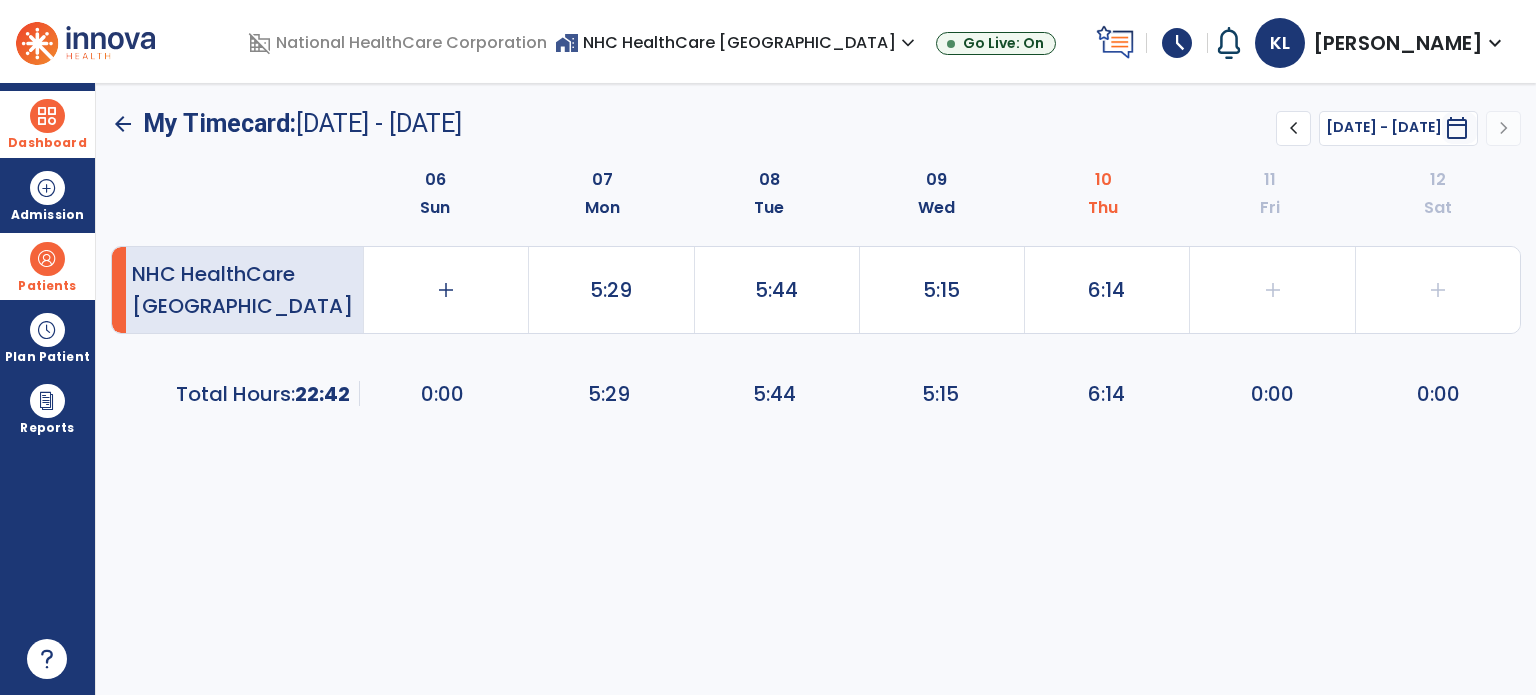 click on "arrow_back" 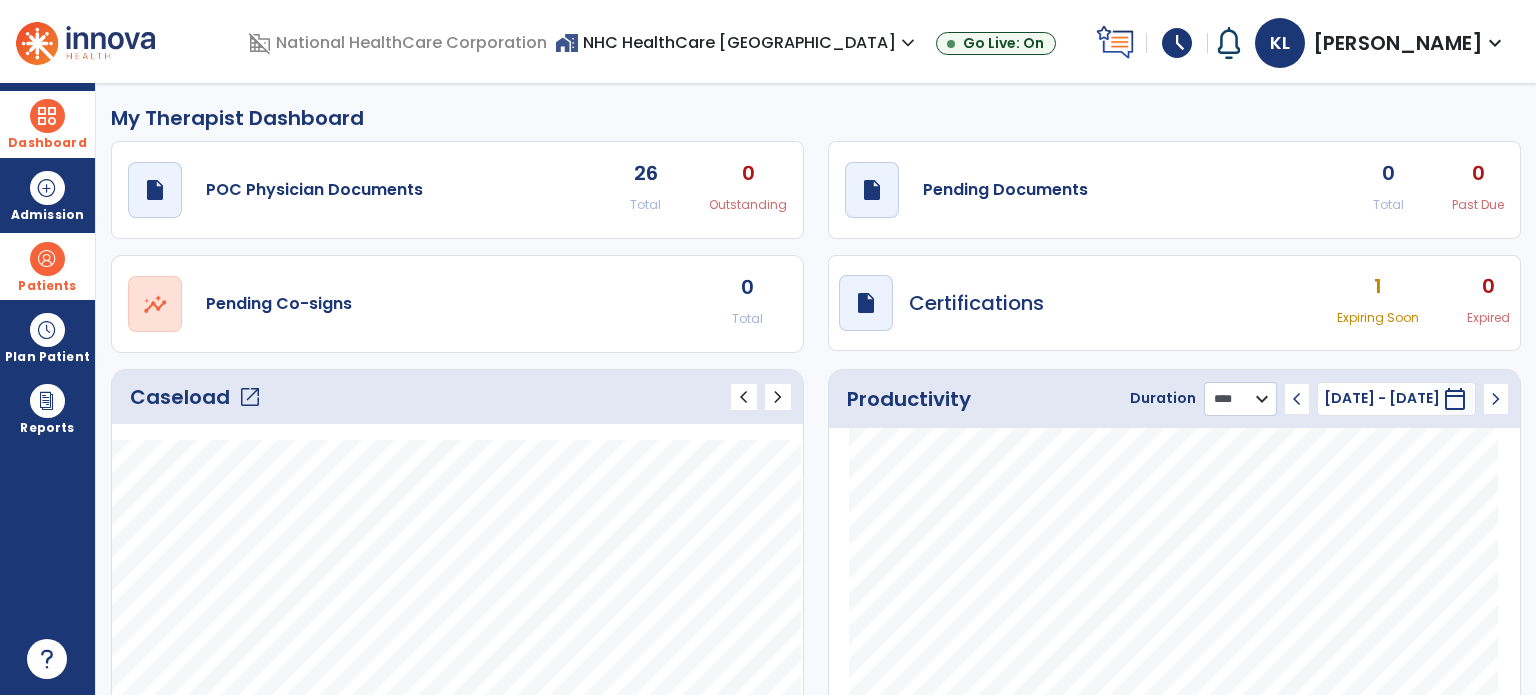 click on "******** **** ***" 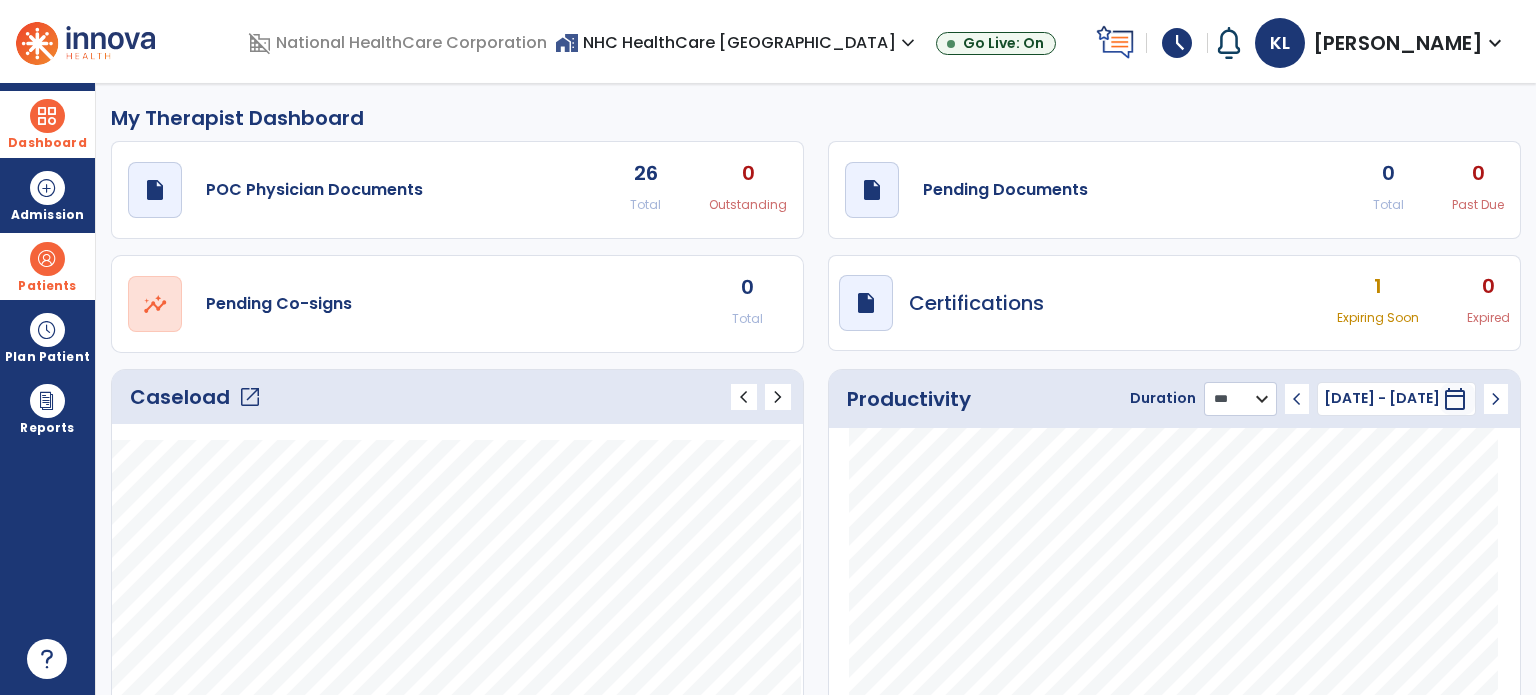 click on "******** **** ***" 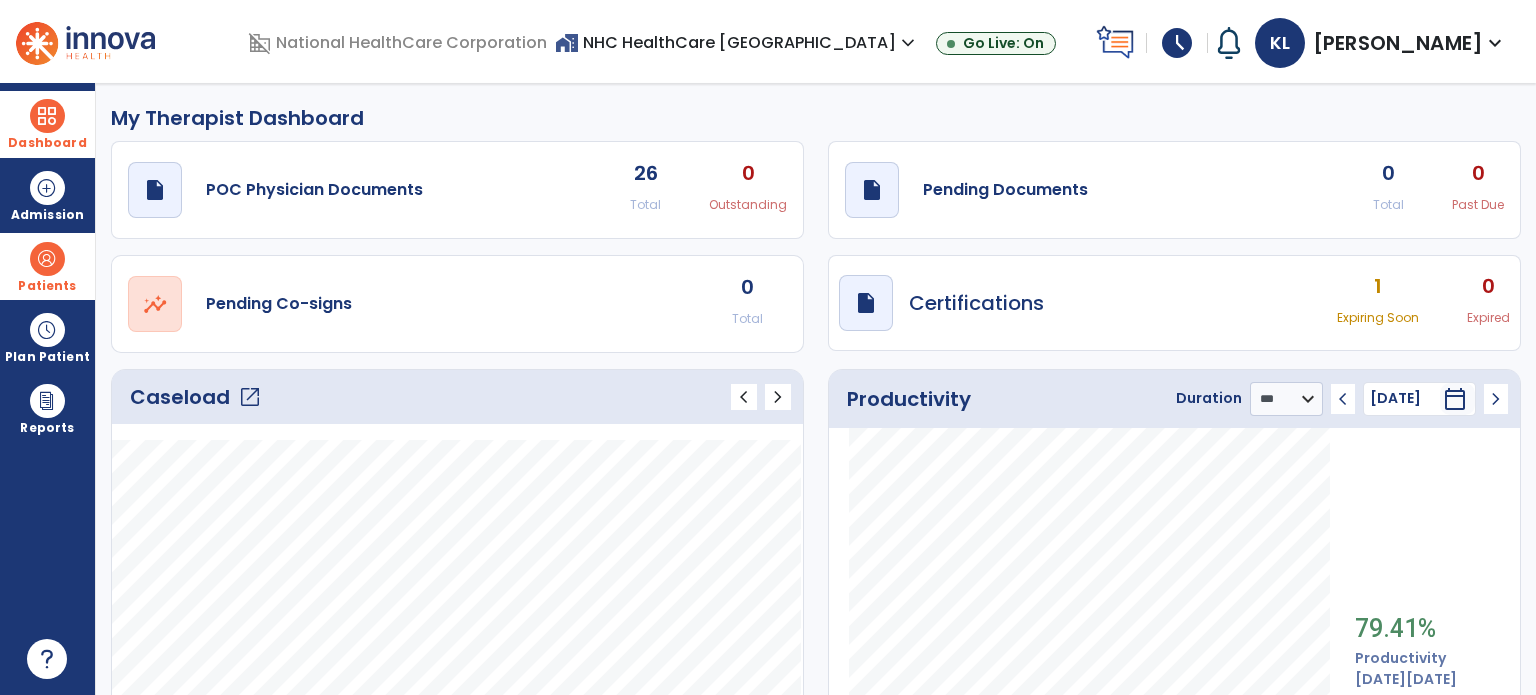 click on "[PERSON_NAME]" at bounding box center (1398, 43) 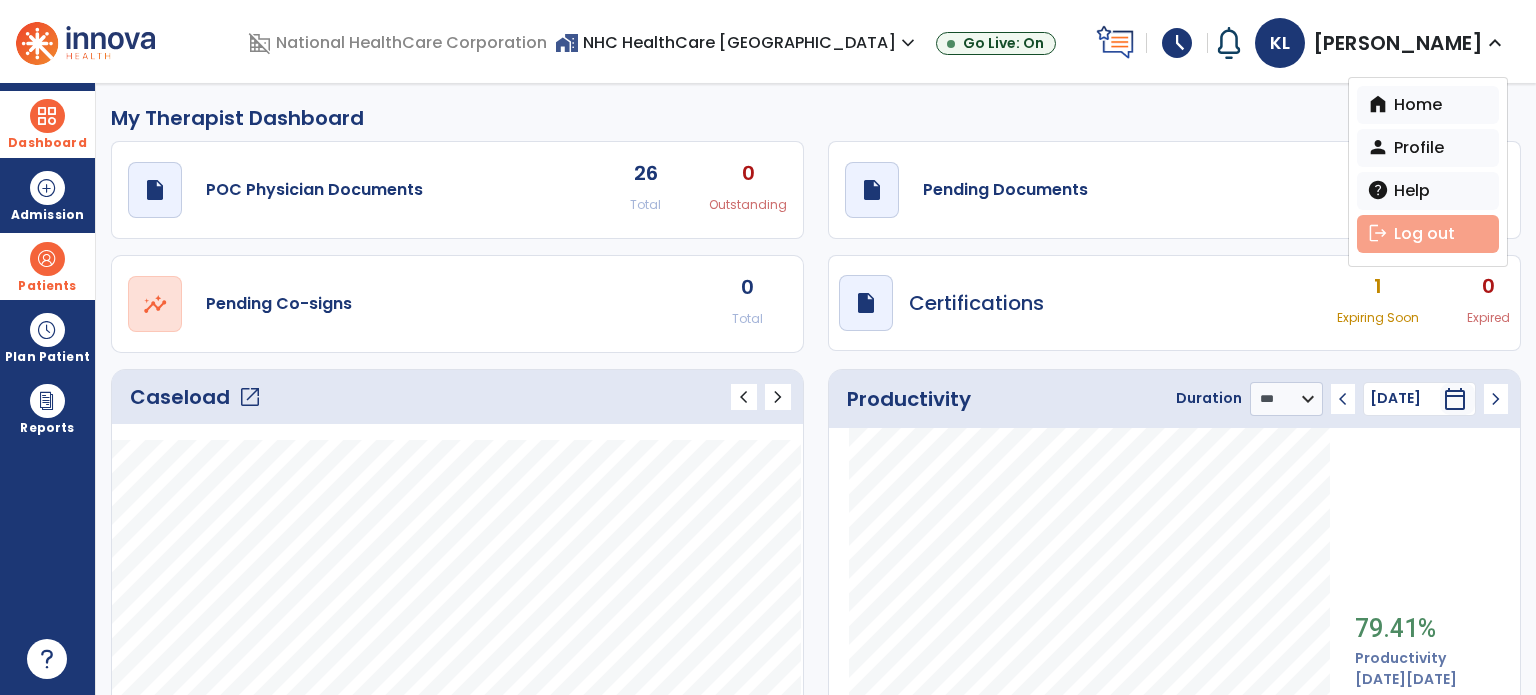 click on "logout   Log out" at bounding box center [1428, 234] 